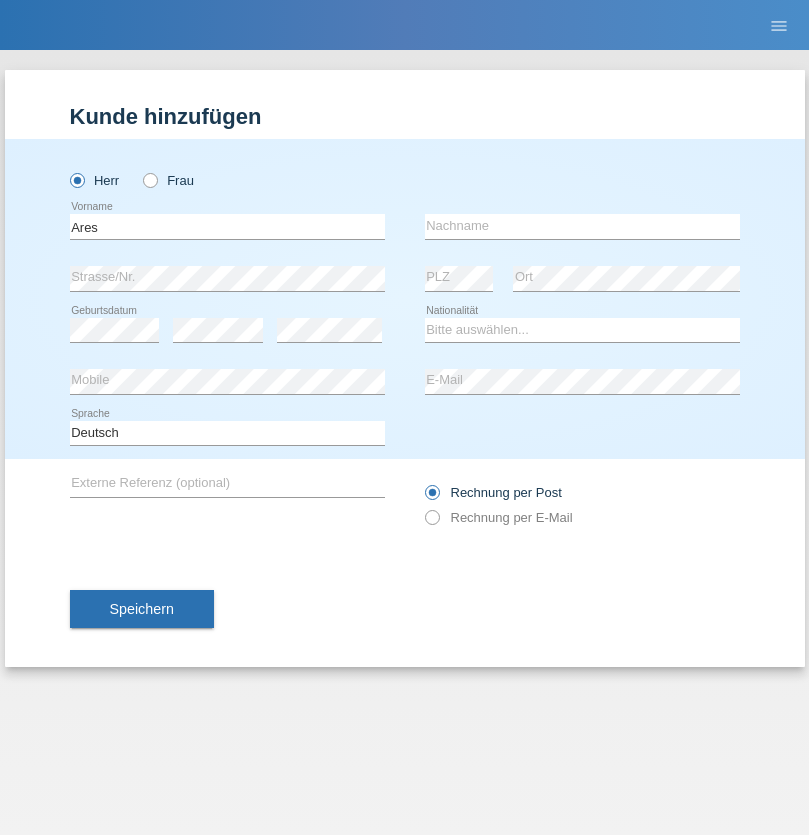 scroll, scrollTop: 0, scrollLeft: 0, axis: both 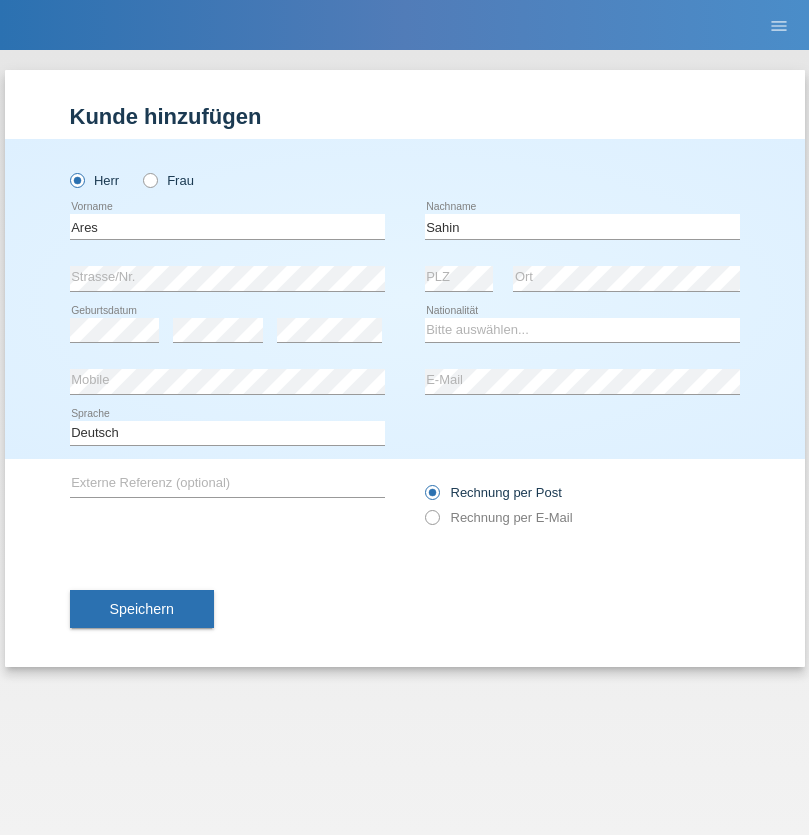type on "Sahin" 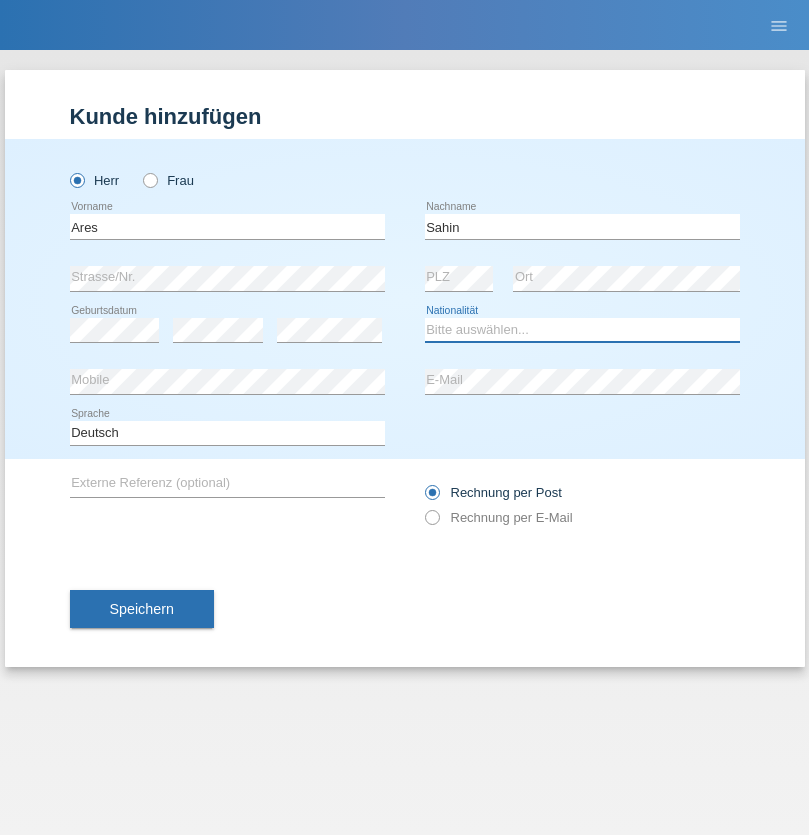 select on "CH" 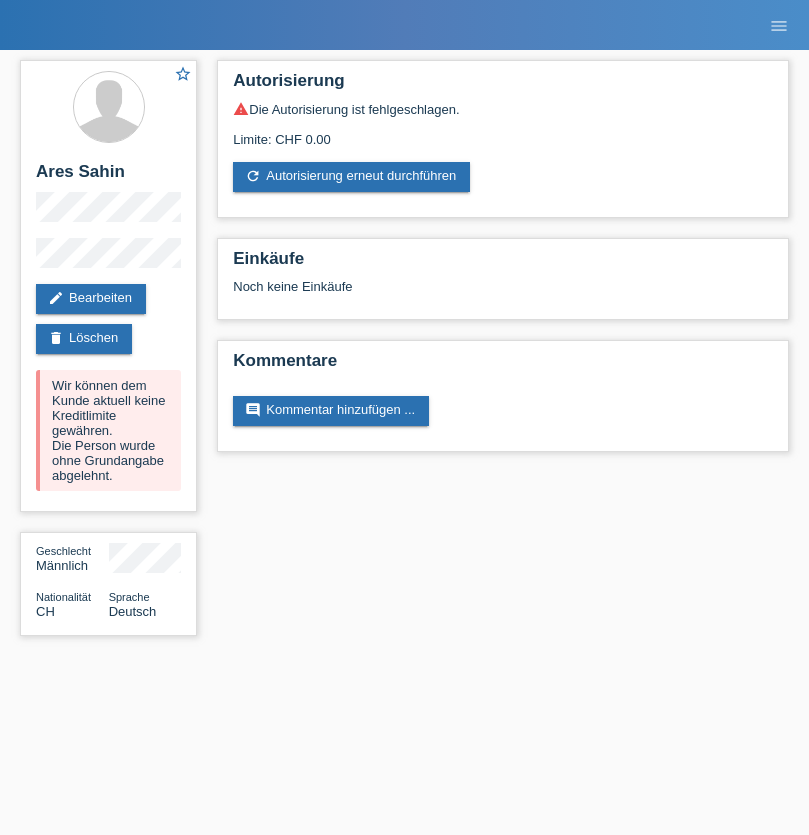 scroll, scrollTop: 0, scrollLeft: 0, axis: both 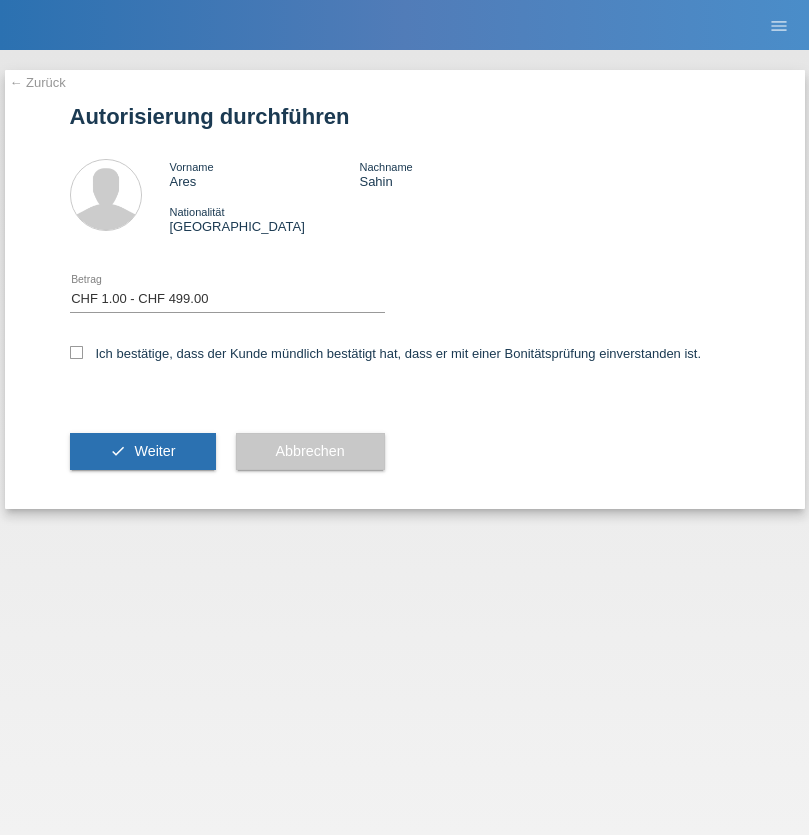 select on "1" 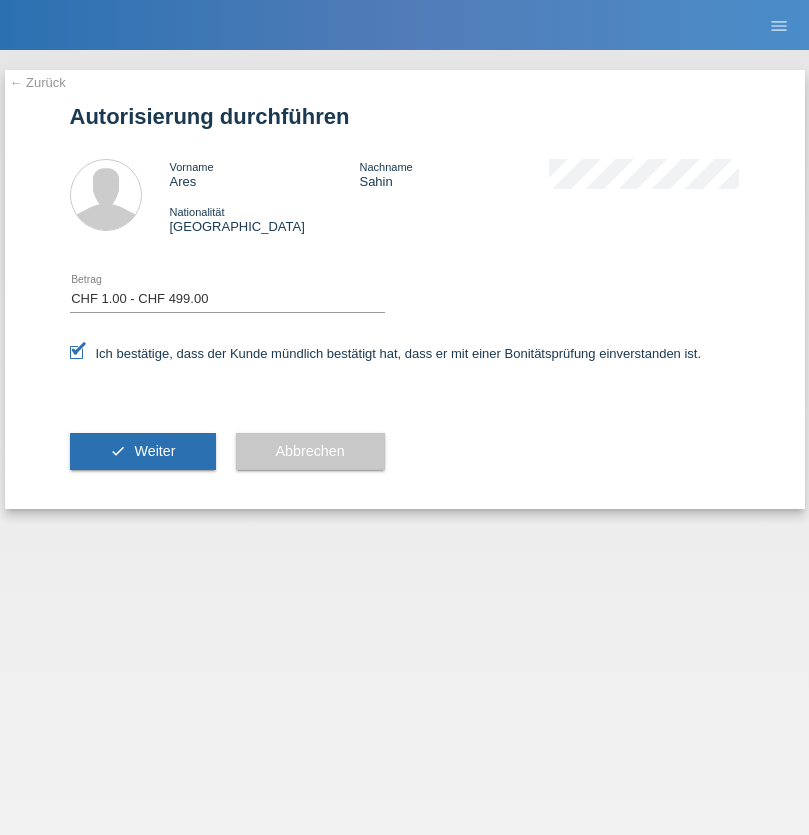 scroll, scrollTop: 0, scrollLeft: 0, axis: both 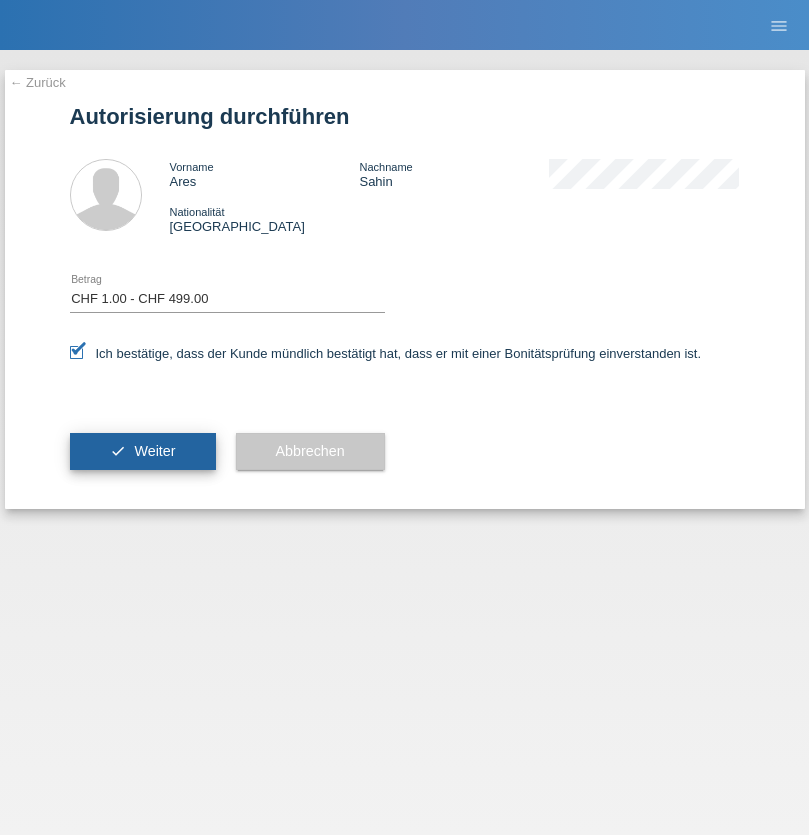 click on "Weiter" at bounding box center [154, 451] 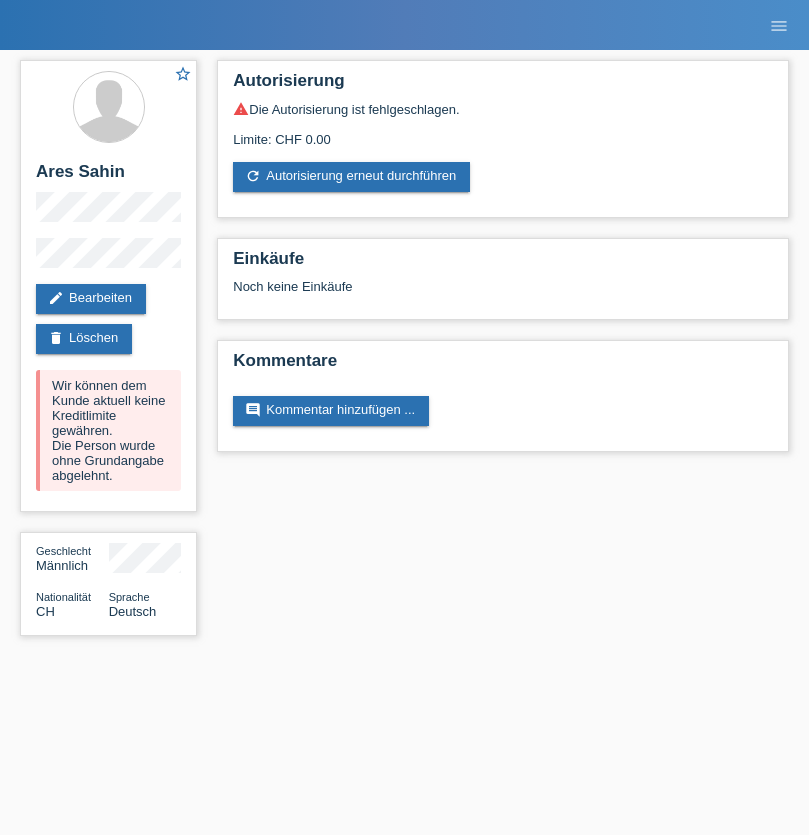 scroll, scrollTop: 0, scrollLeft: 0, axis: both 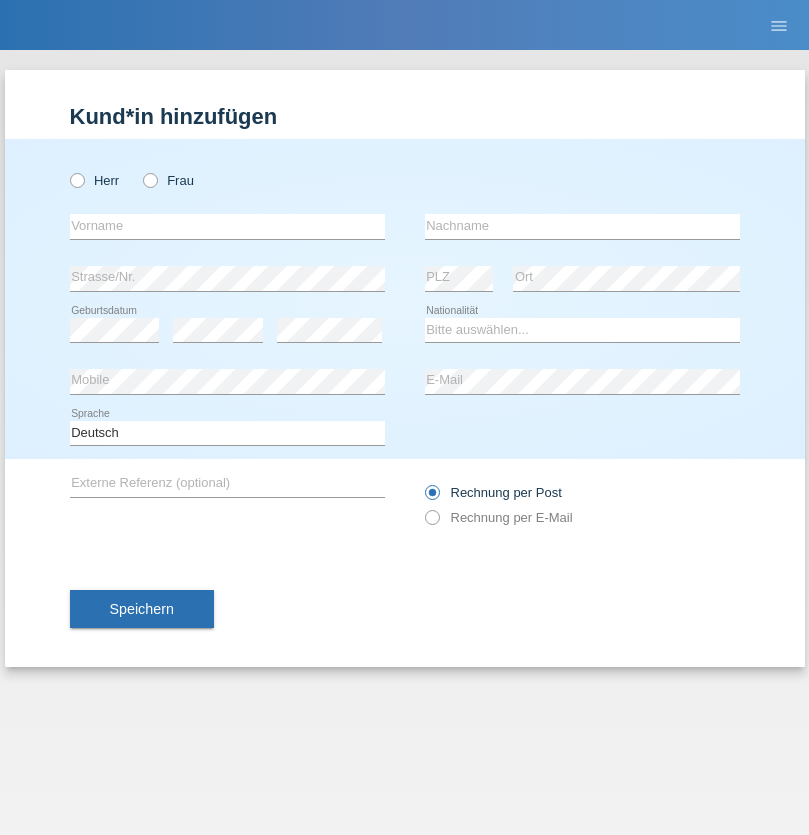 radio on "true" 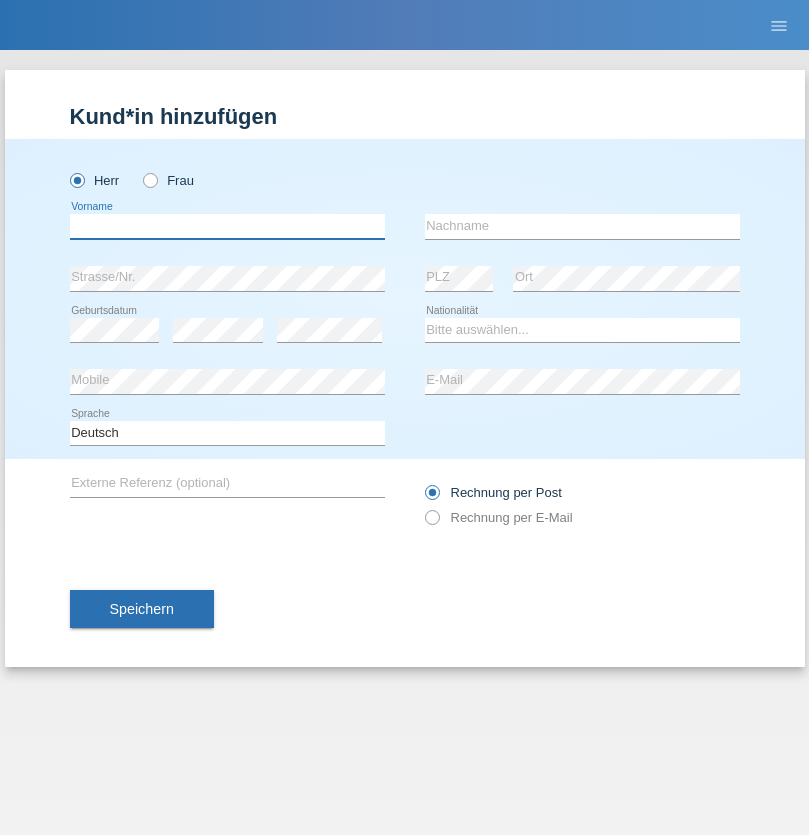 click at bounding box center [227, 226] 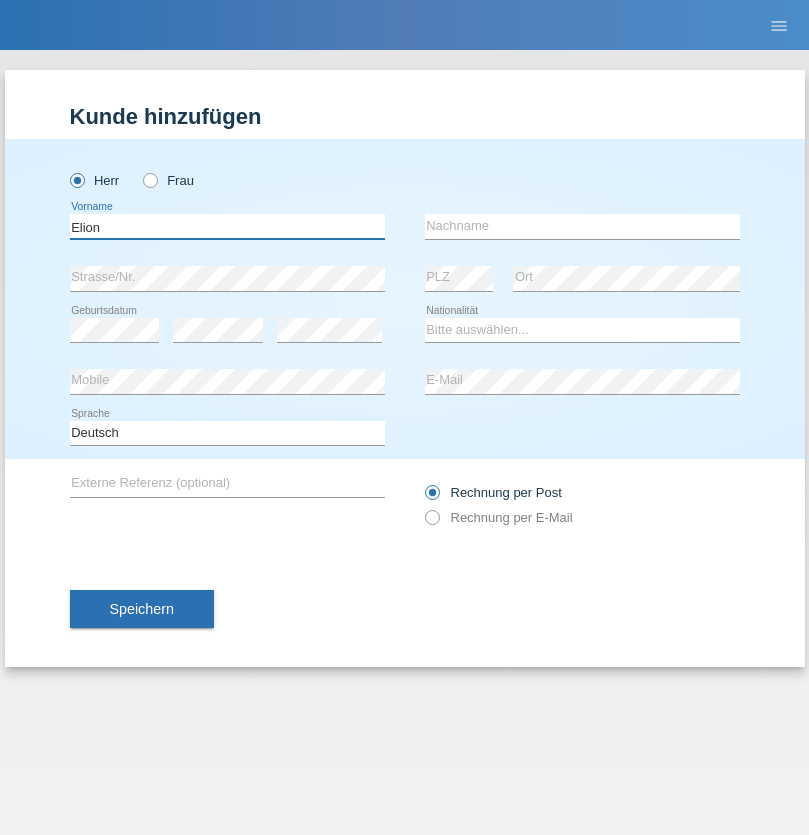 type on "Elion" 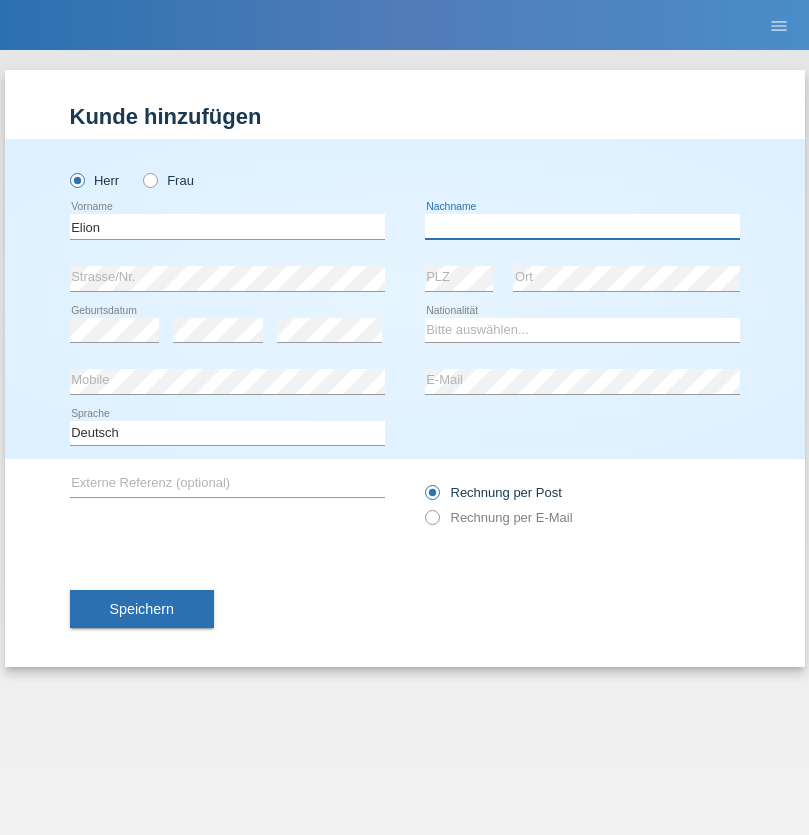 click at bounding box center (582, 226) 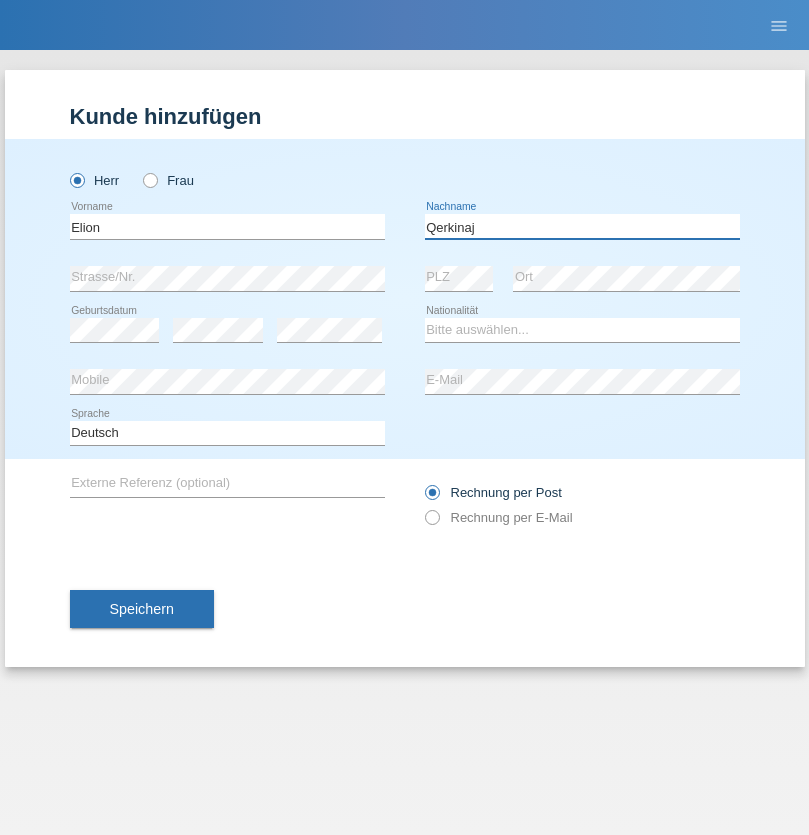 type on "Qerkinaj" 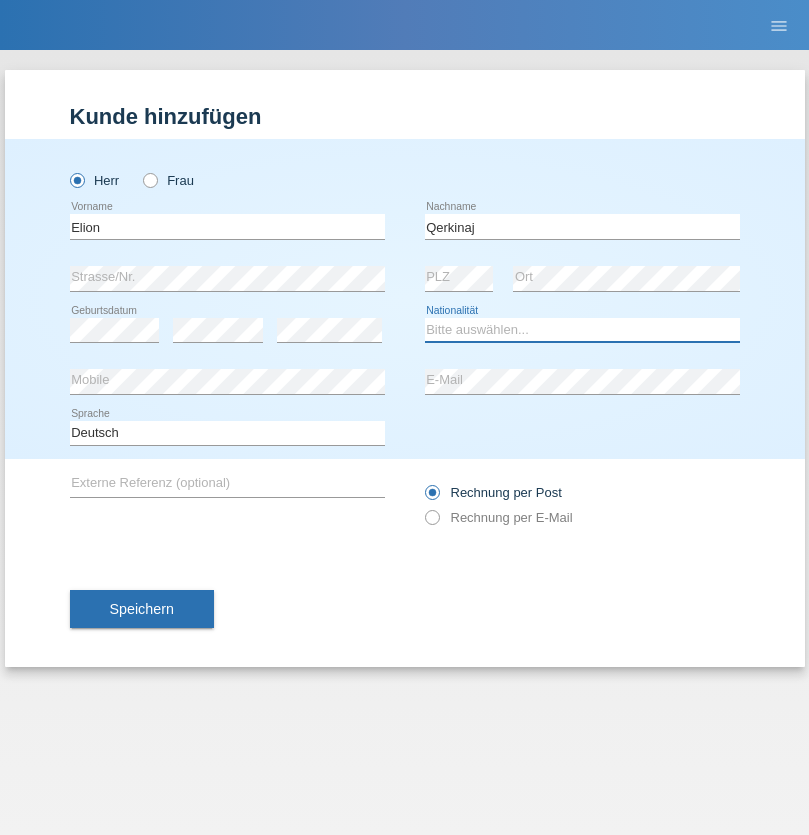 select on "CH" 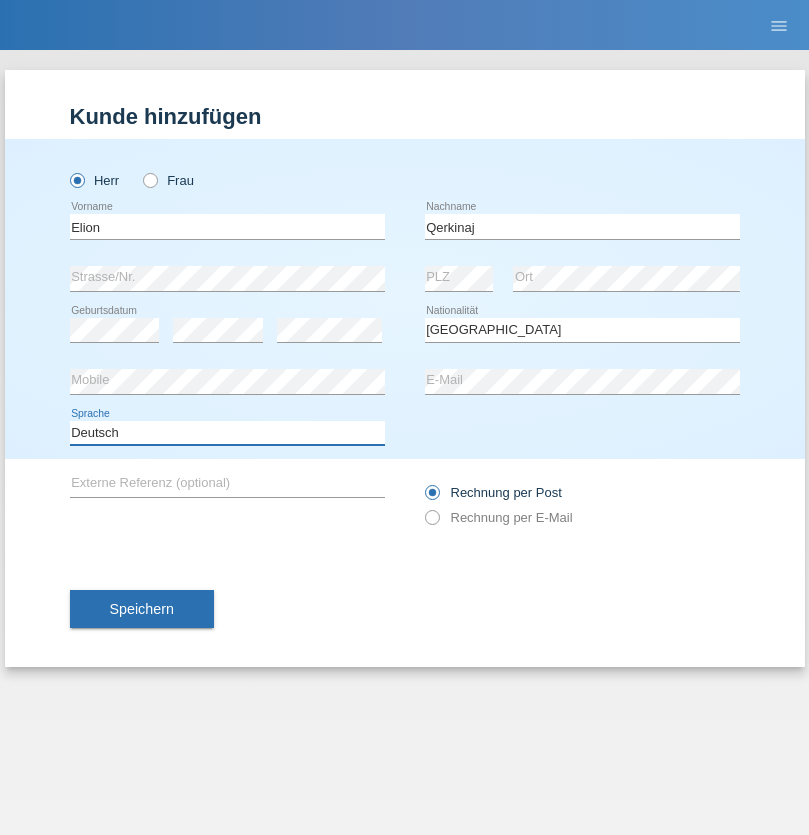 select on "en" 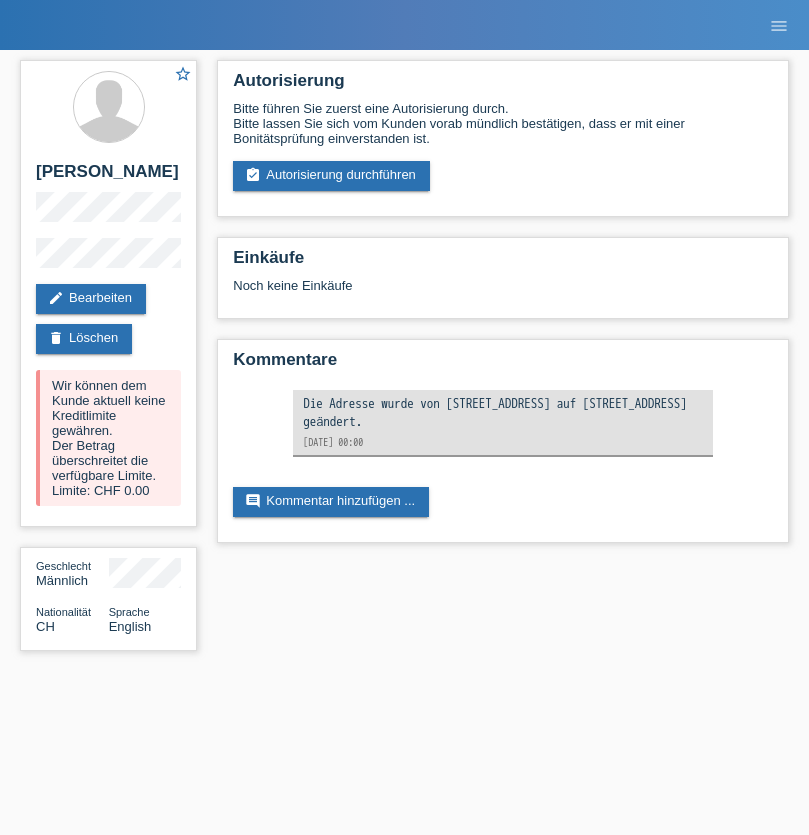 scroll, scrollTop: 0, scrollLeft: 0, axis: both 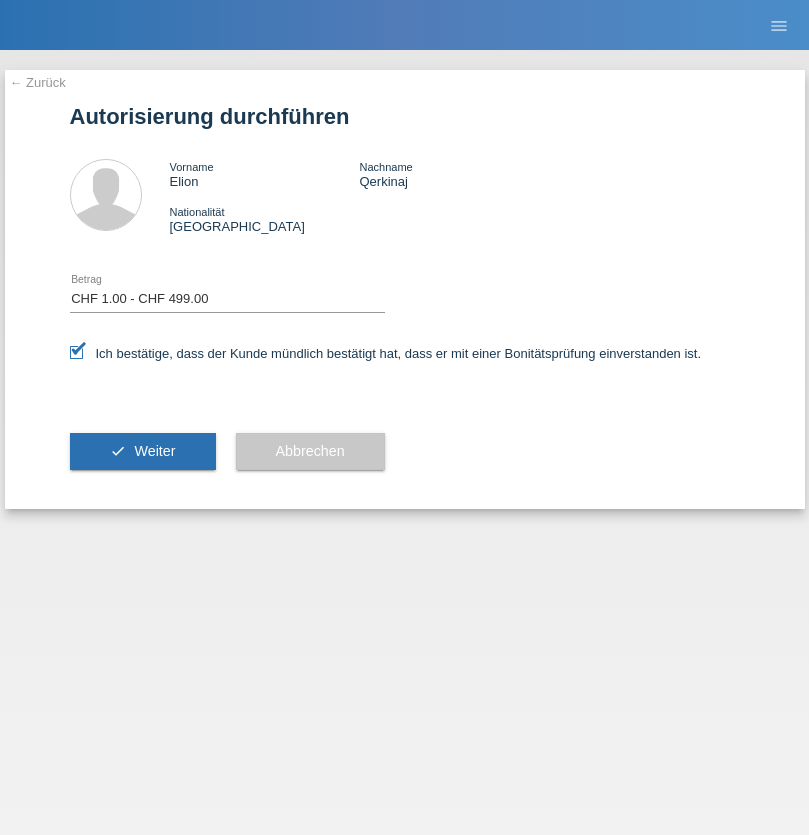select on "1" 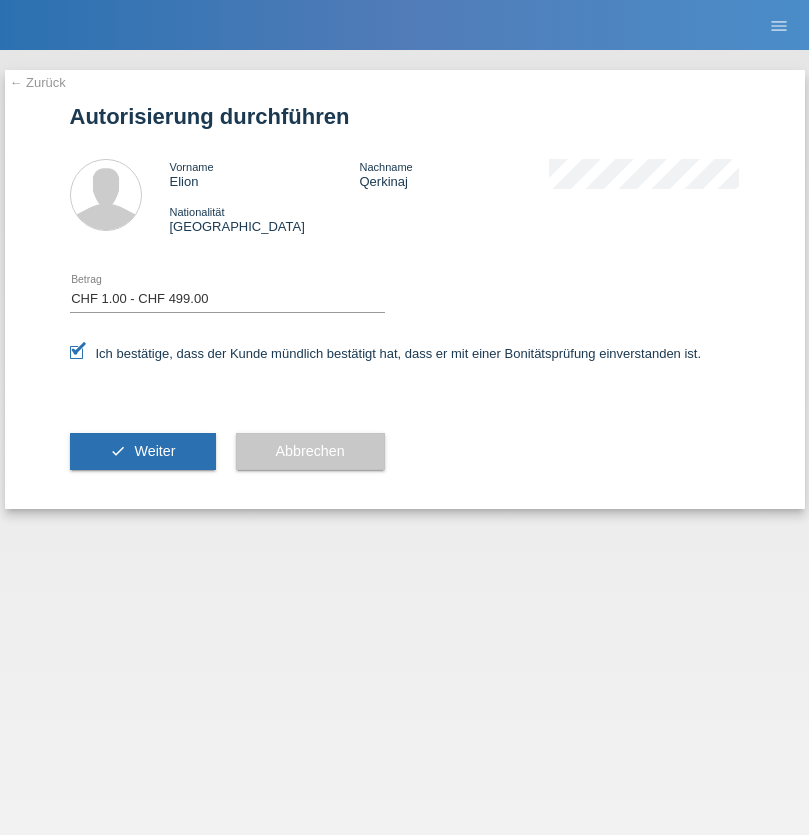 scroll, scrollTop: 0, scrollLeft: 0, axis: both 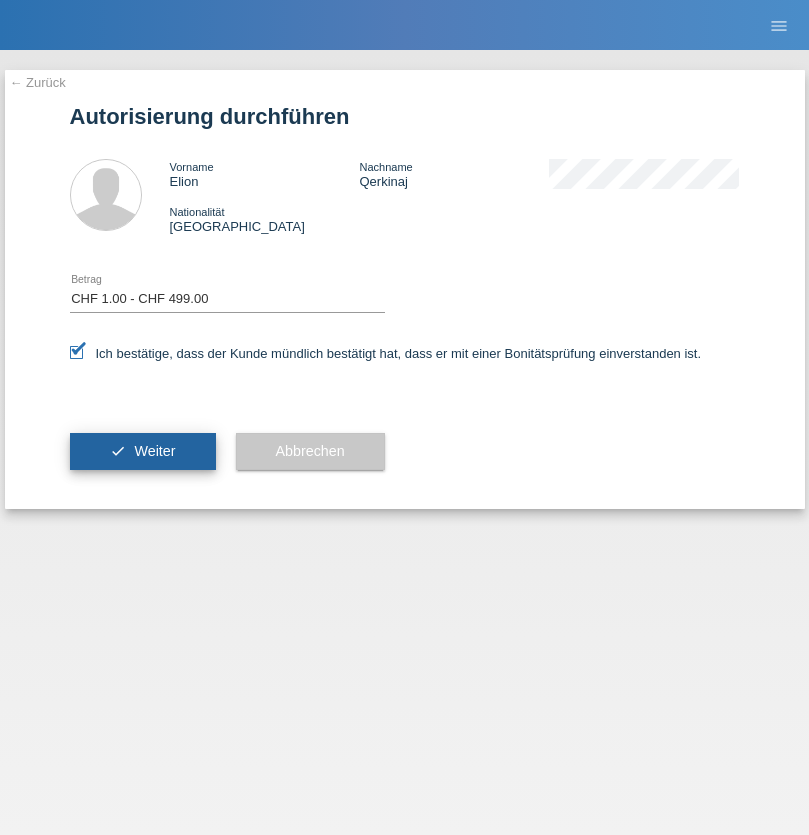 click on "Weiter" at bounding box center [154, 451] 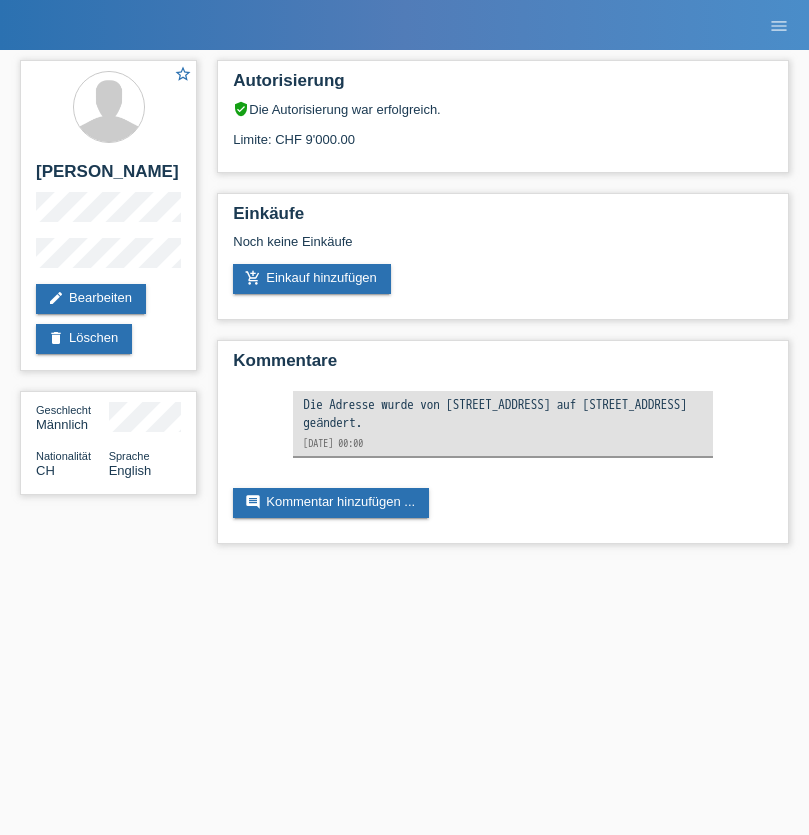 scroll, scrollTop: 0, scrollLeft: 0, axis: both 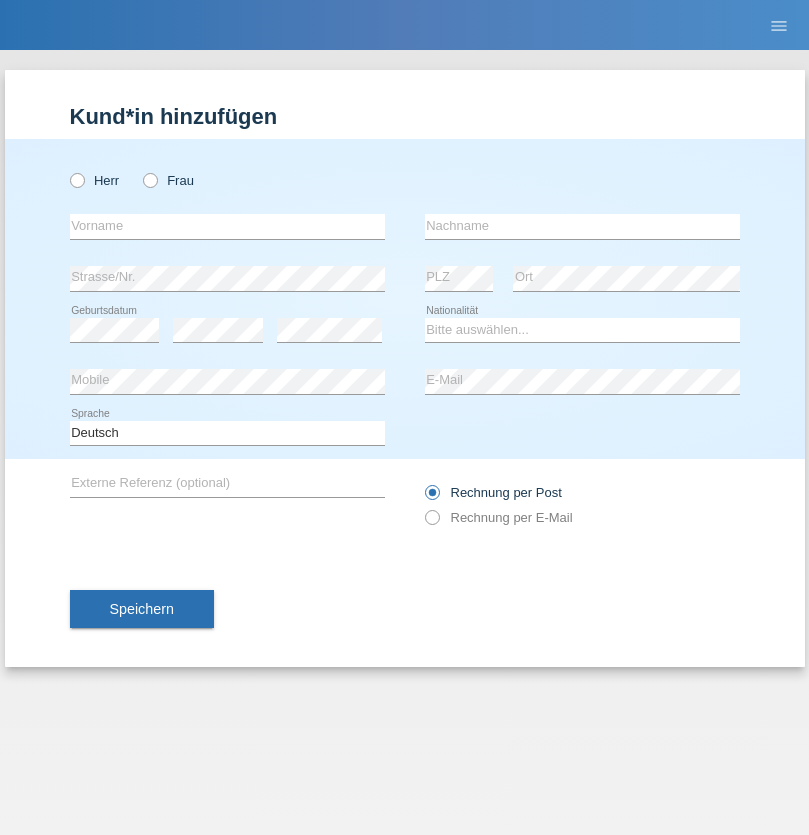 radio on "true" 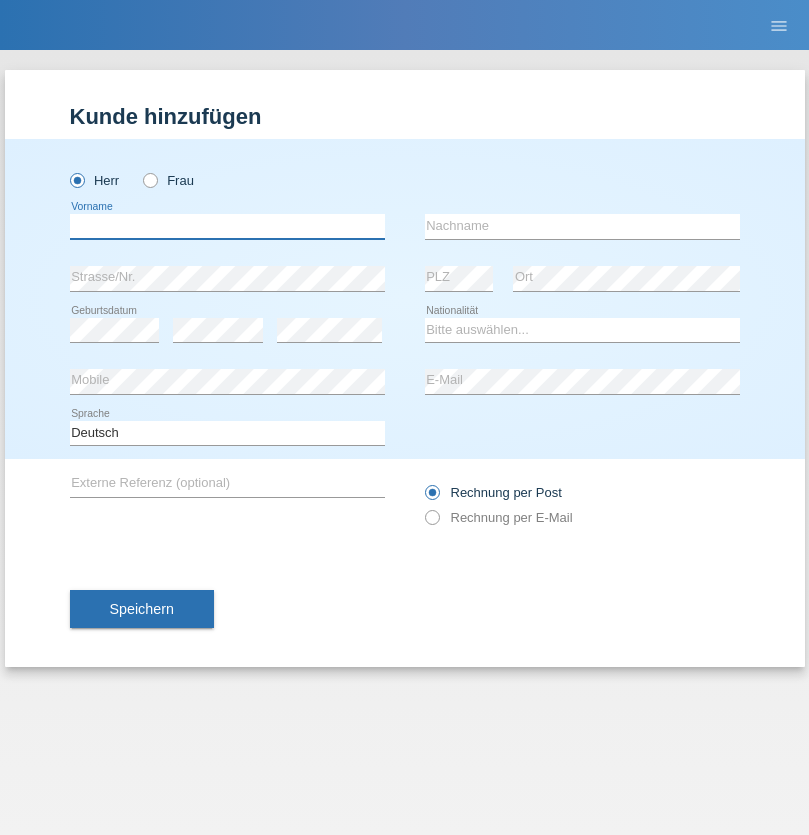 click at bounding box center [227, 226] 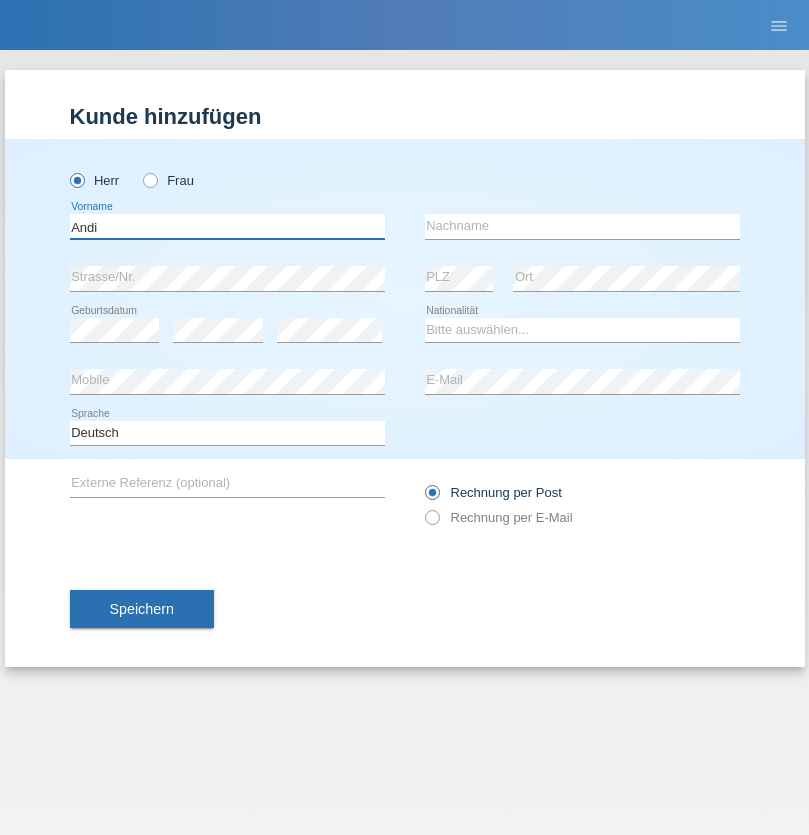 type on "Andi" 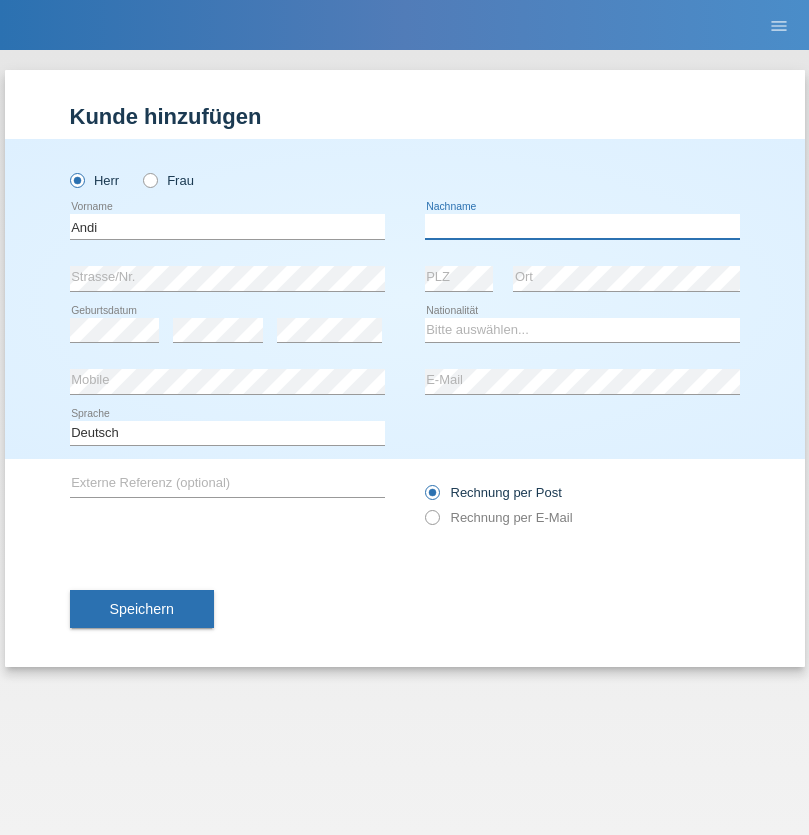 click at bounding box center (582, 226) 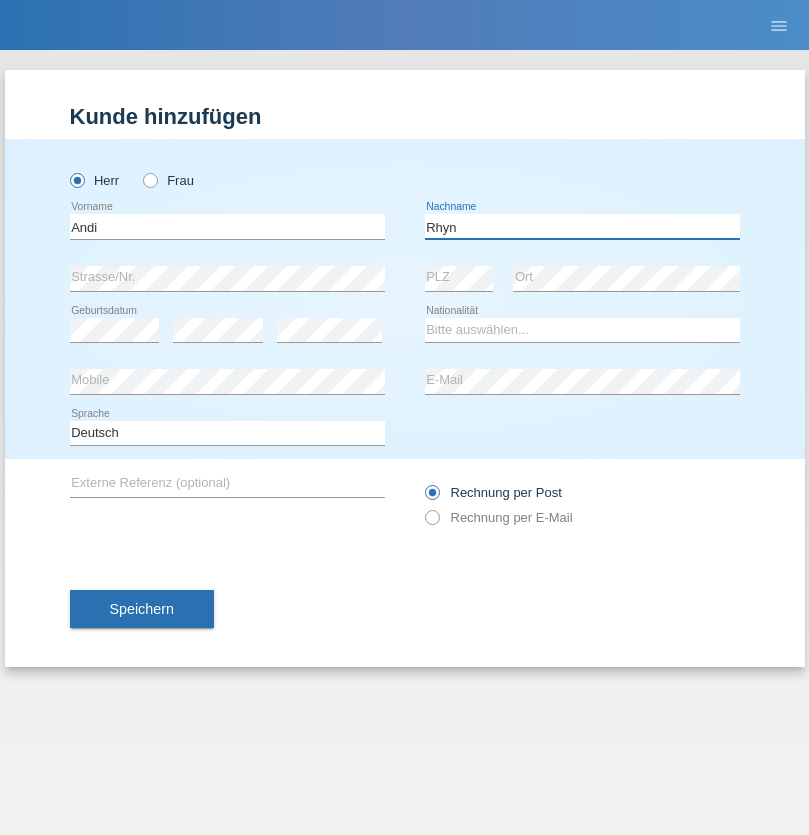 type on "Rhyn" 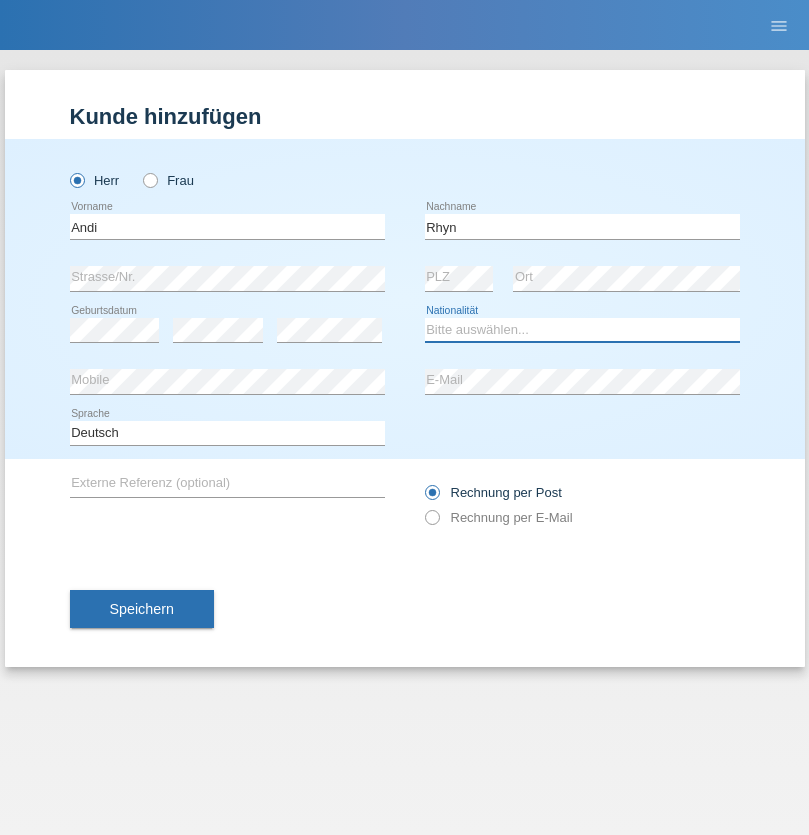 select on "CH" 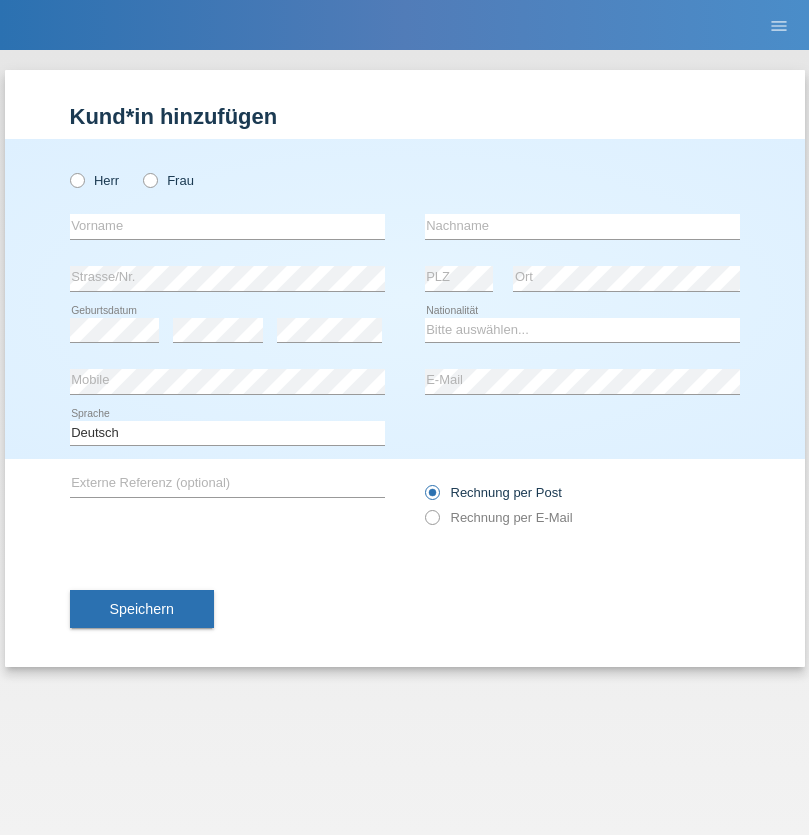 scroll, scrollTop: 0, scrollLeft: 0, axis: both 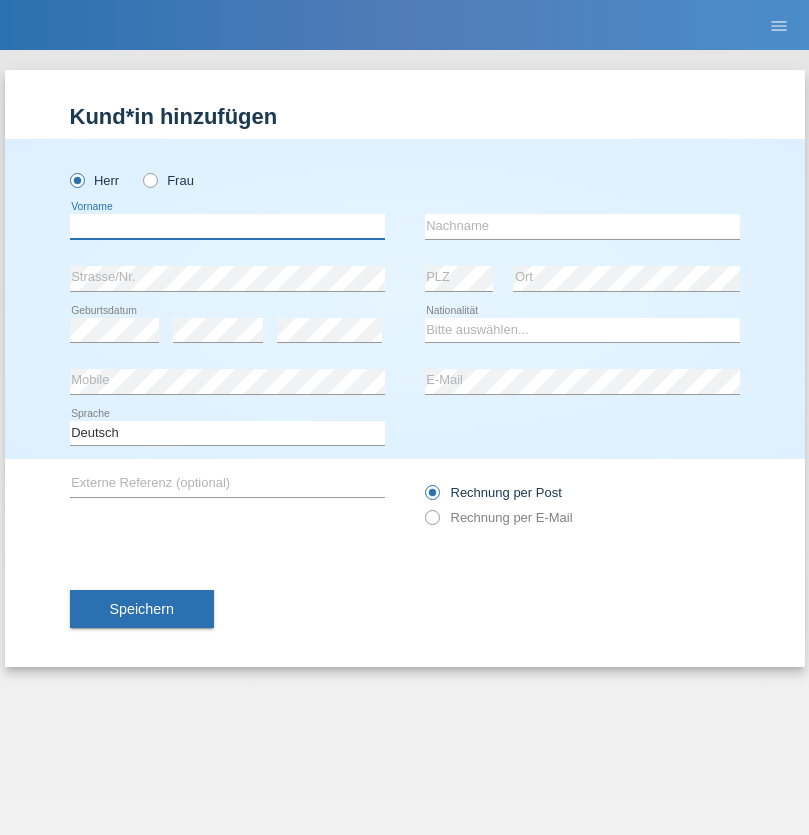 click at bounding box center (227, 226) 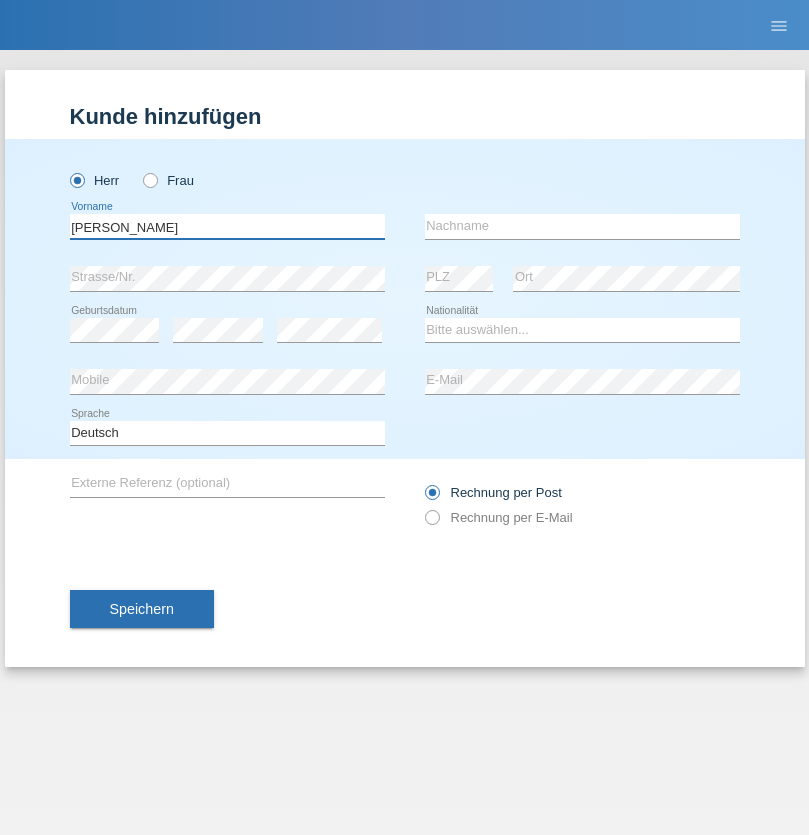 type on "[PERSON_NAME]" 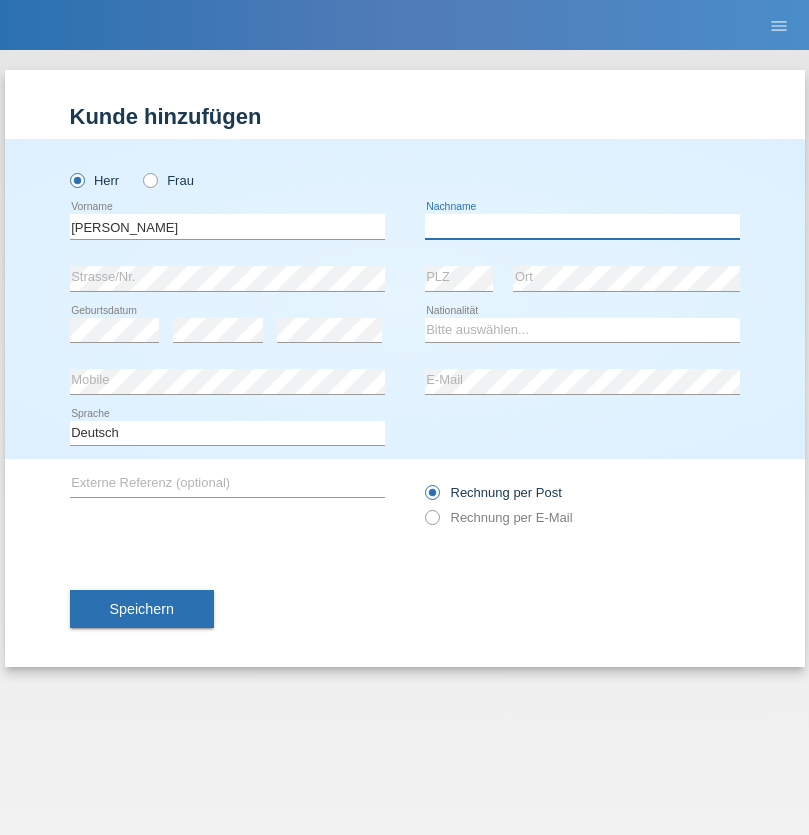 click at bounding box center (582, 226) 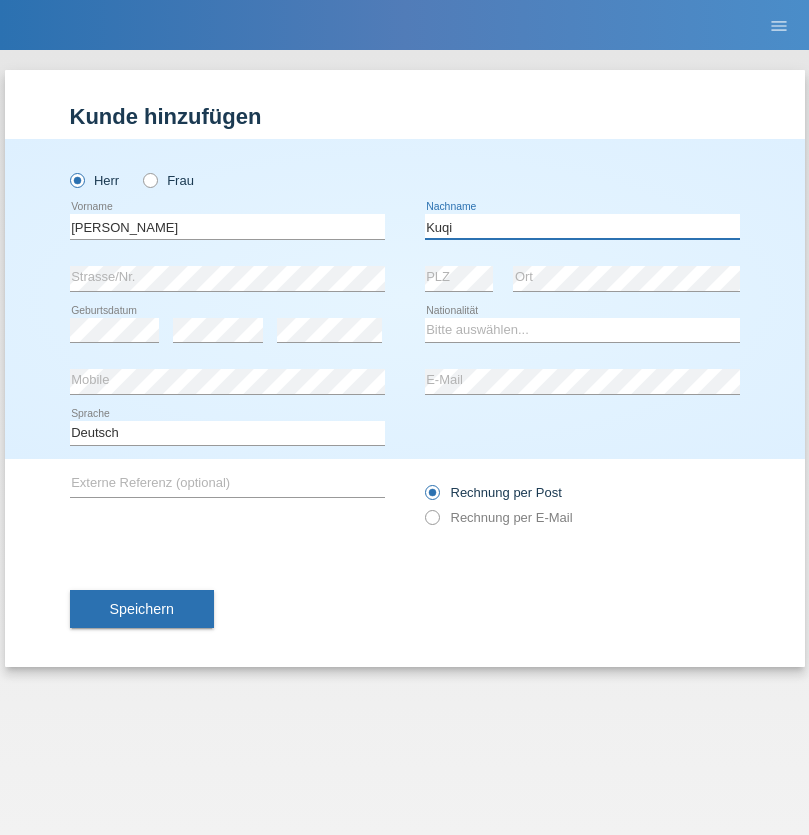 type on "Kuqi" 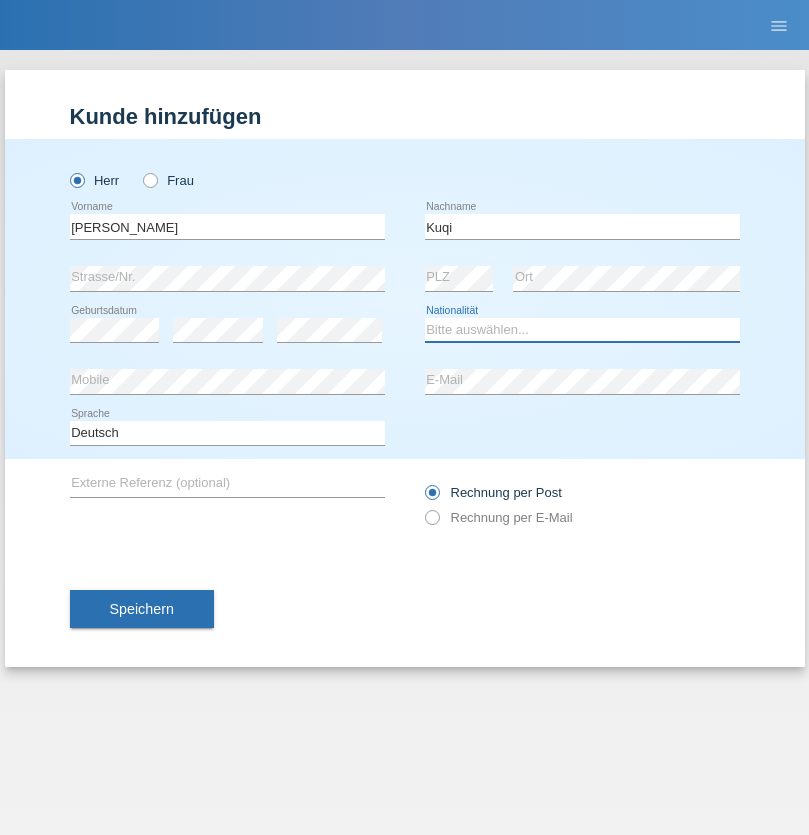 select on "XK" 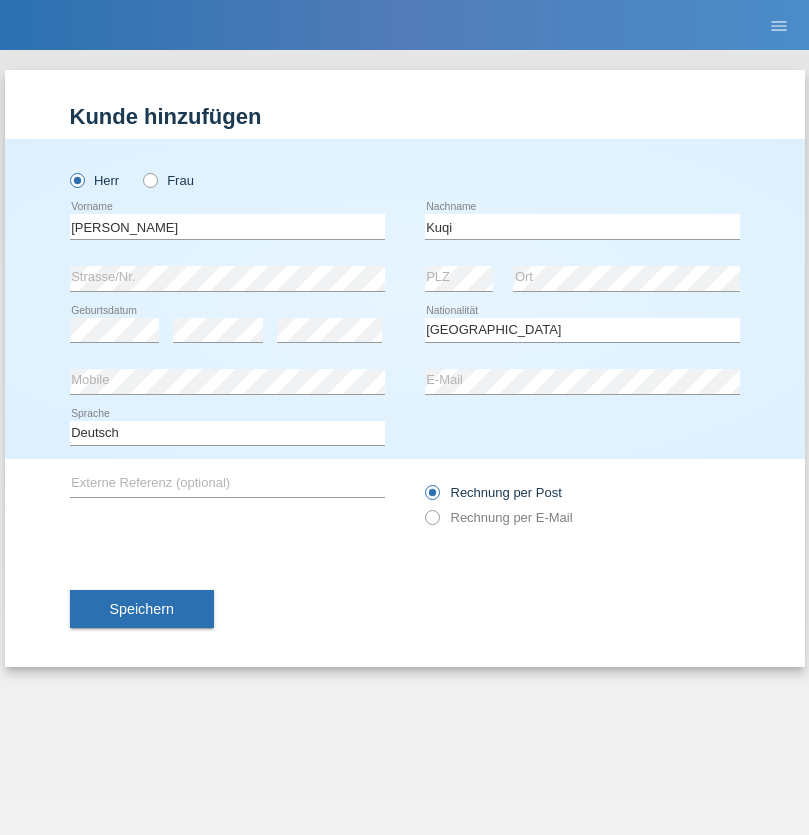 select on "C" 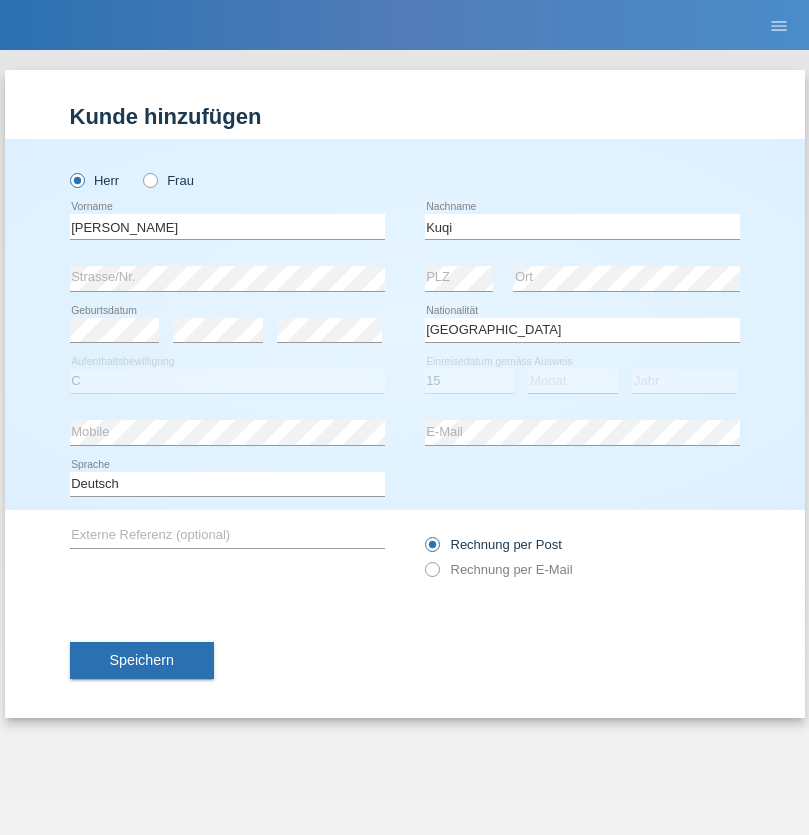 select on "11" 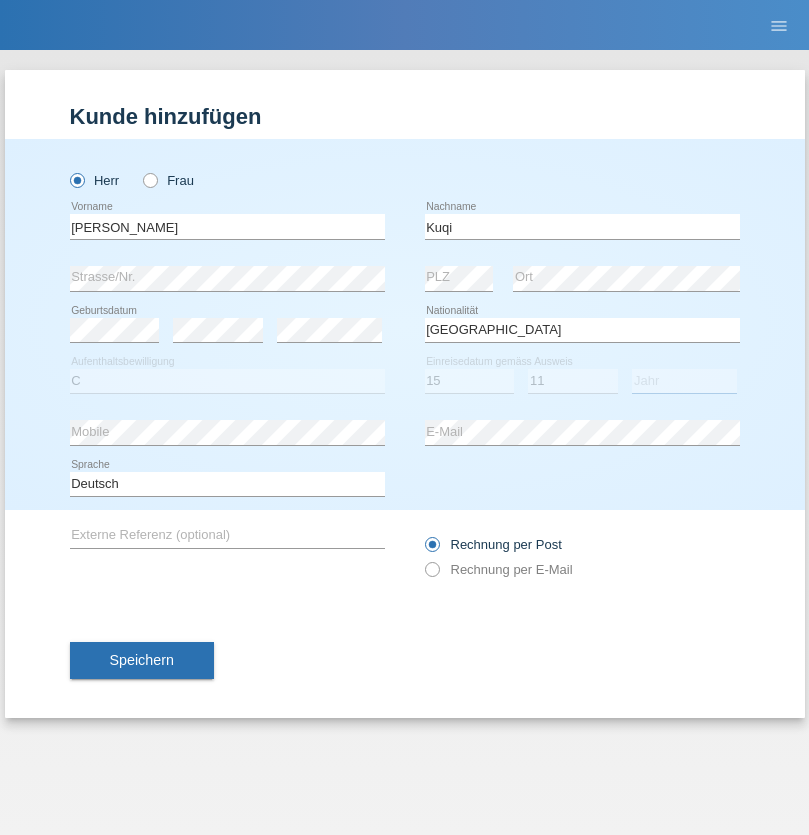 select on "2003" 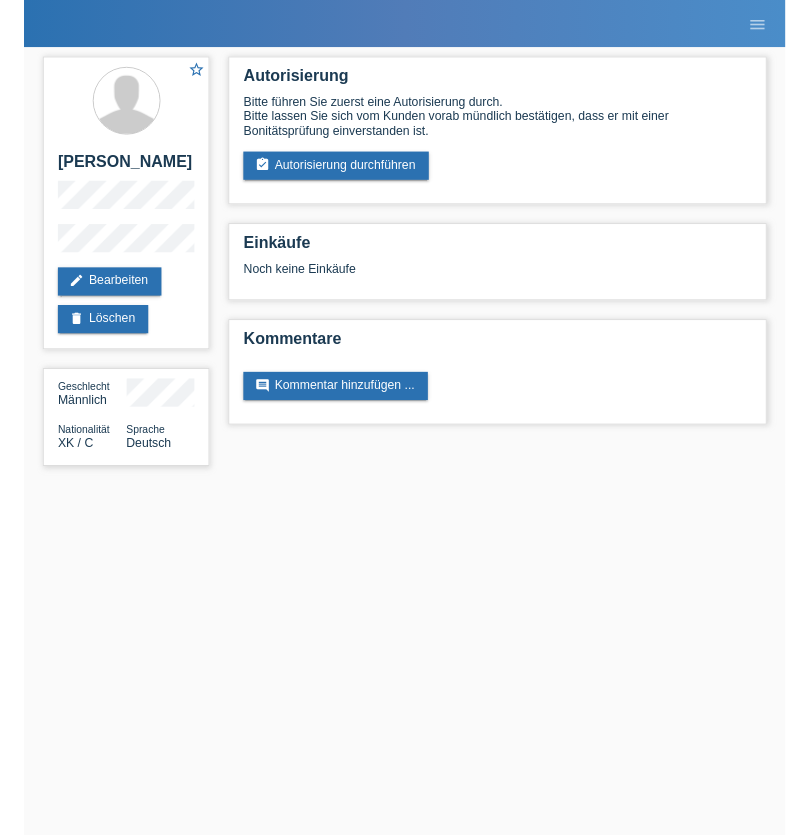 scroll, scrollTop: 0, scrollLeft: 0, axis: both 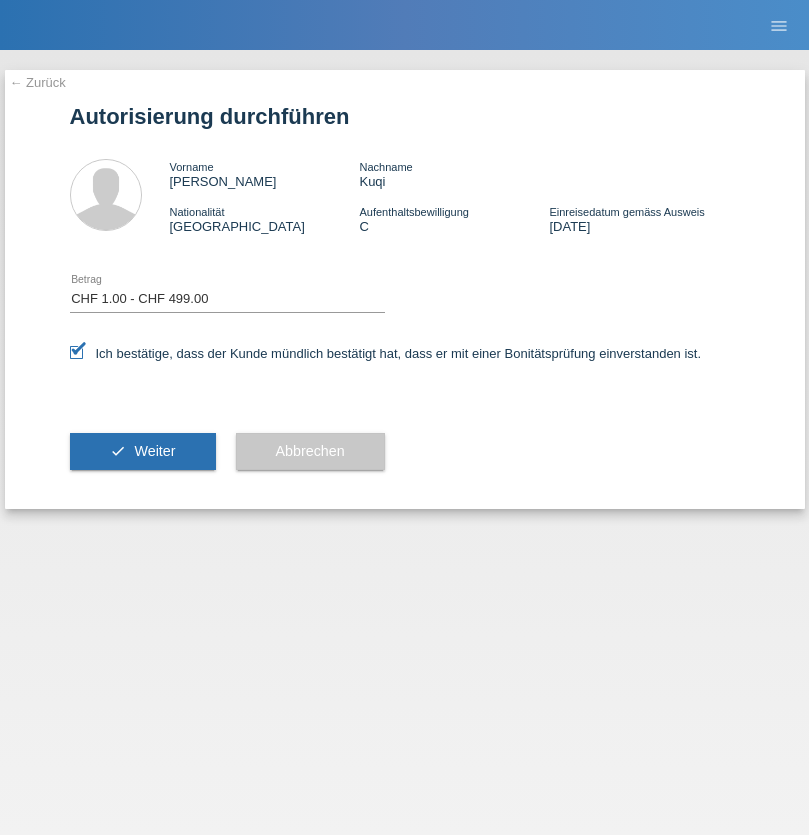 select on "1" 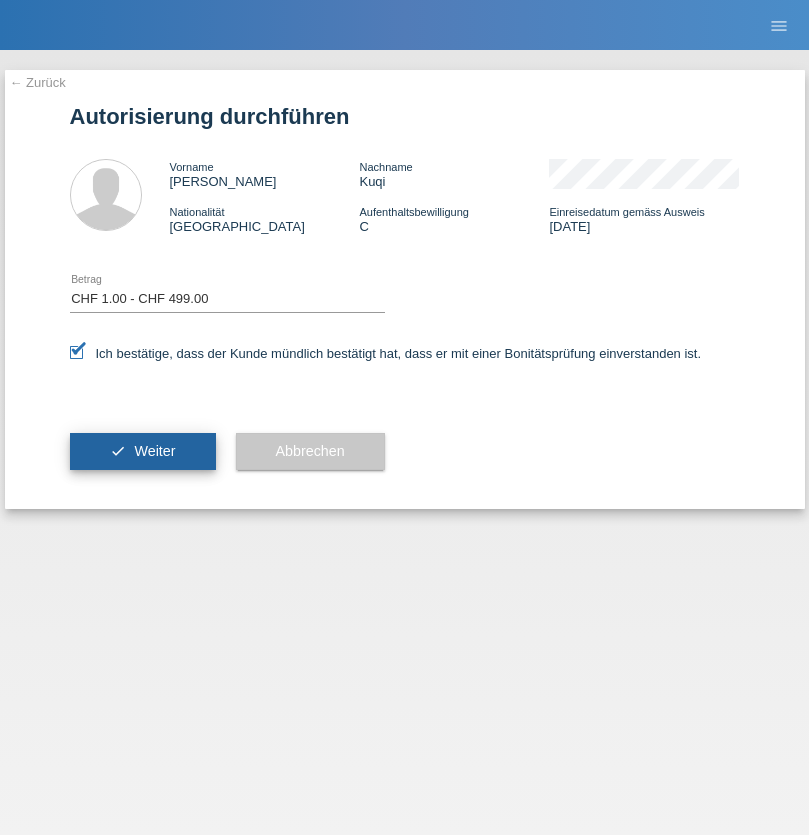 click on "Weiter" at bounding box center (154, 451) 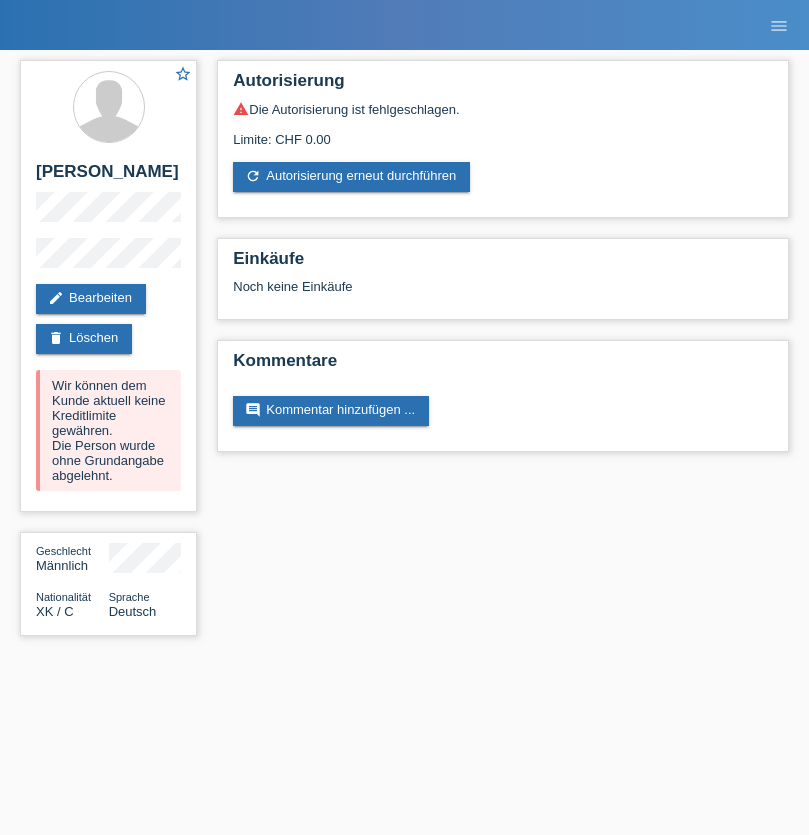 scroll, scrollTop: 0, scrollLeft: 0, axis: both 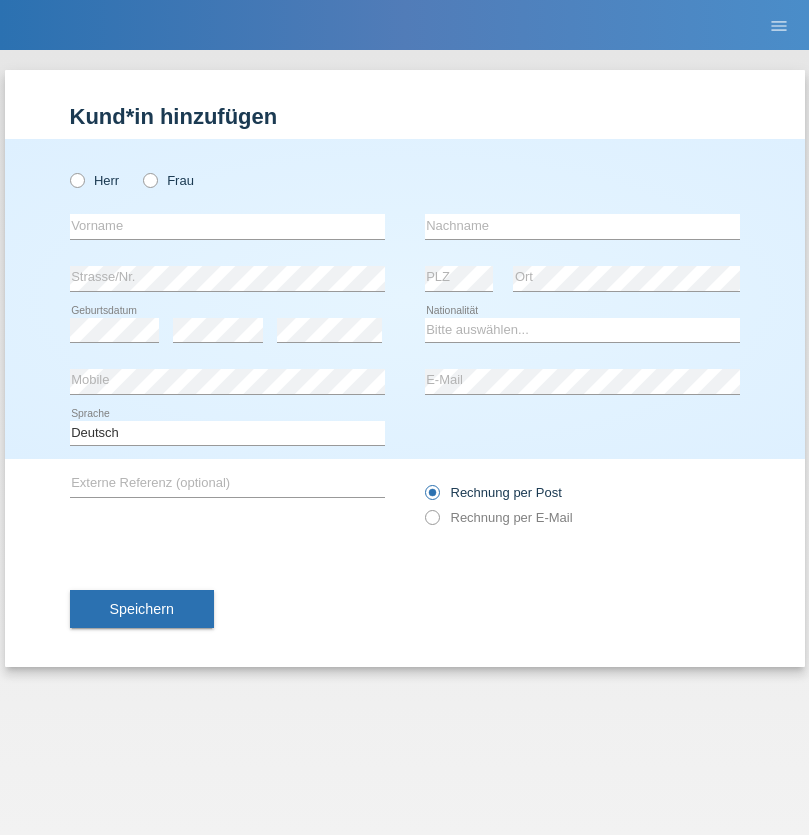 radio on "true" 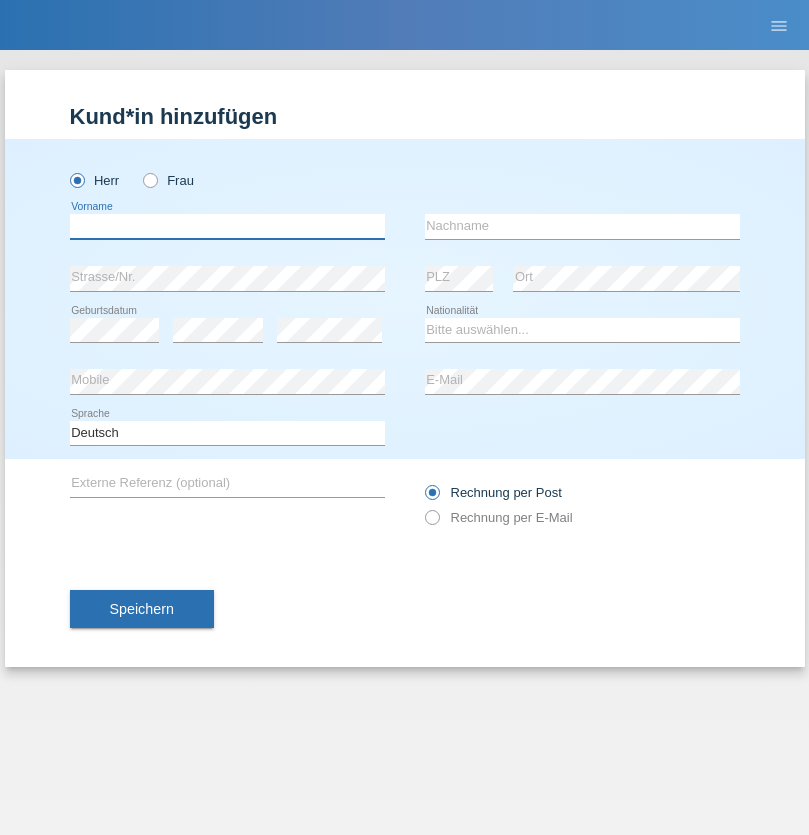 click at bounding box center (227, 226) 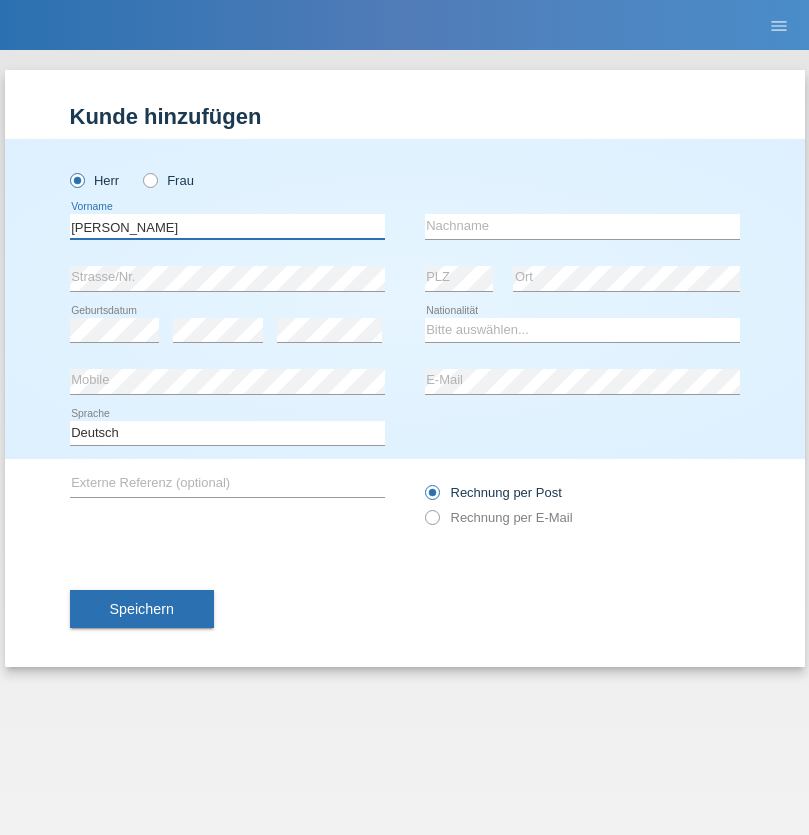 type on "Alex" 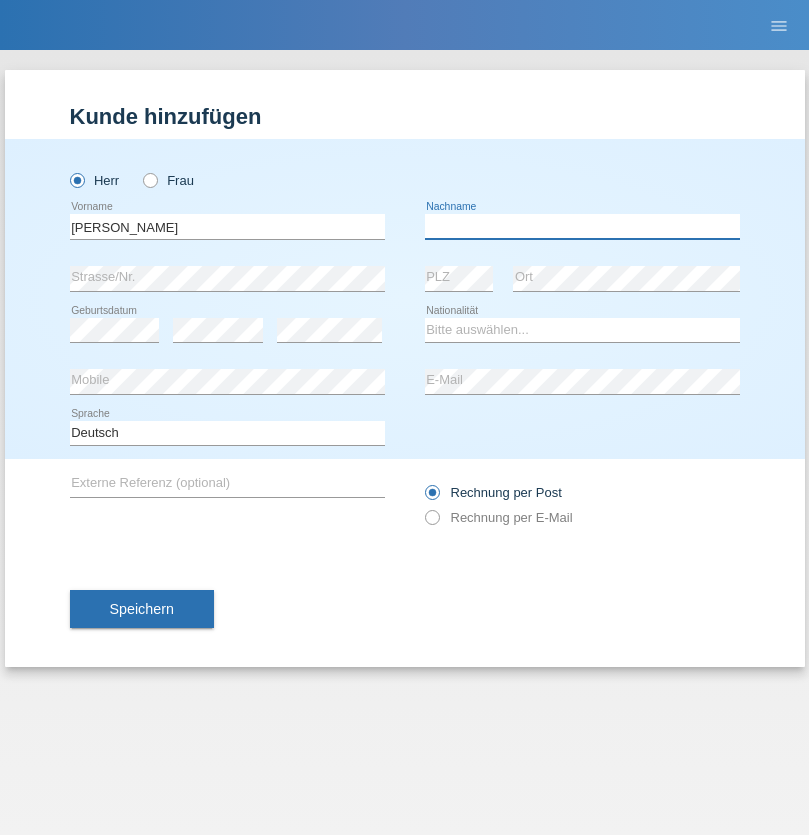 click at bounding box center (582, 226) 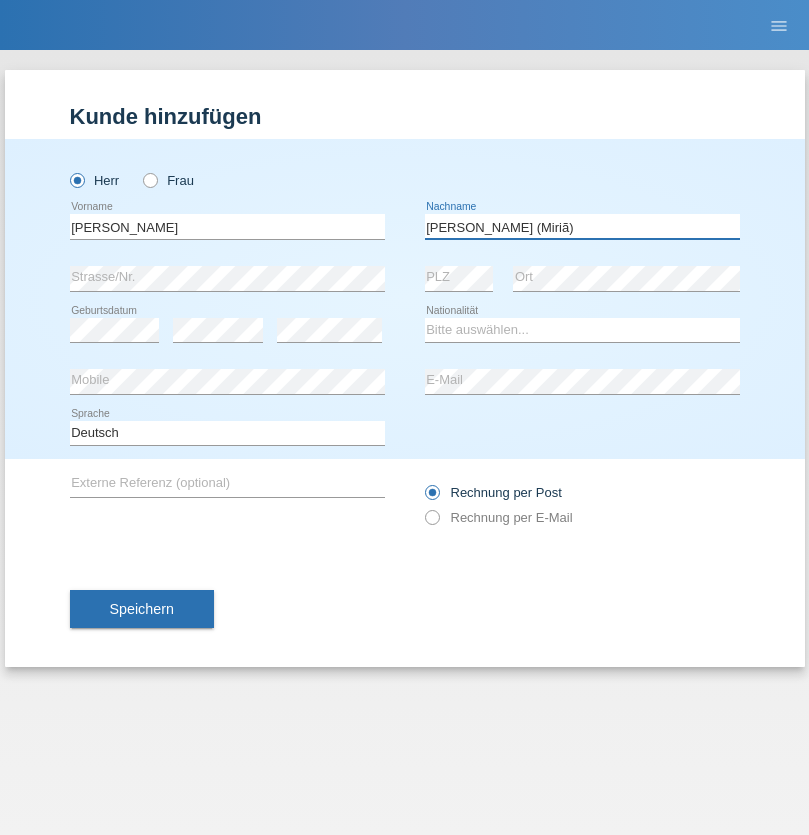 type on "A. Cassiano (Miriã)" 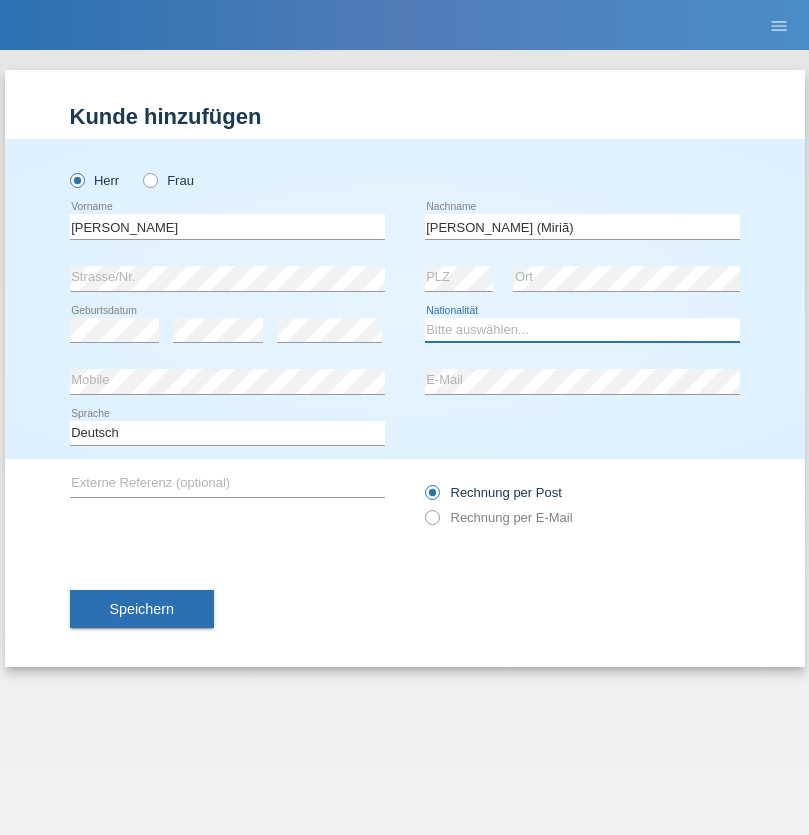 select on "BR" 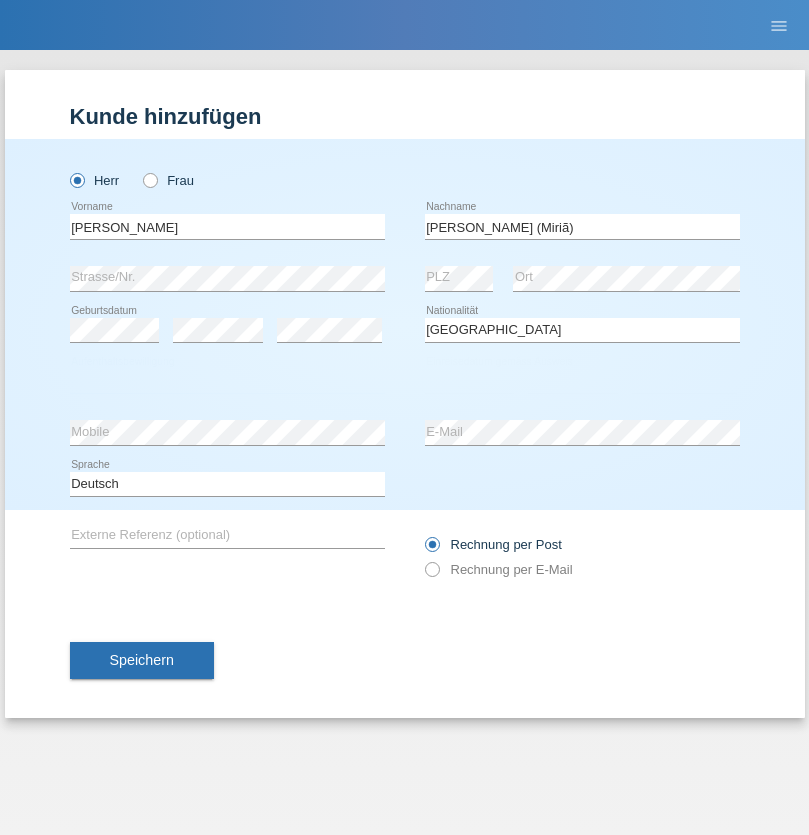 select on "C" 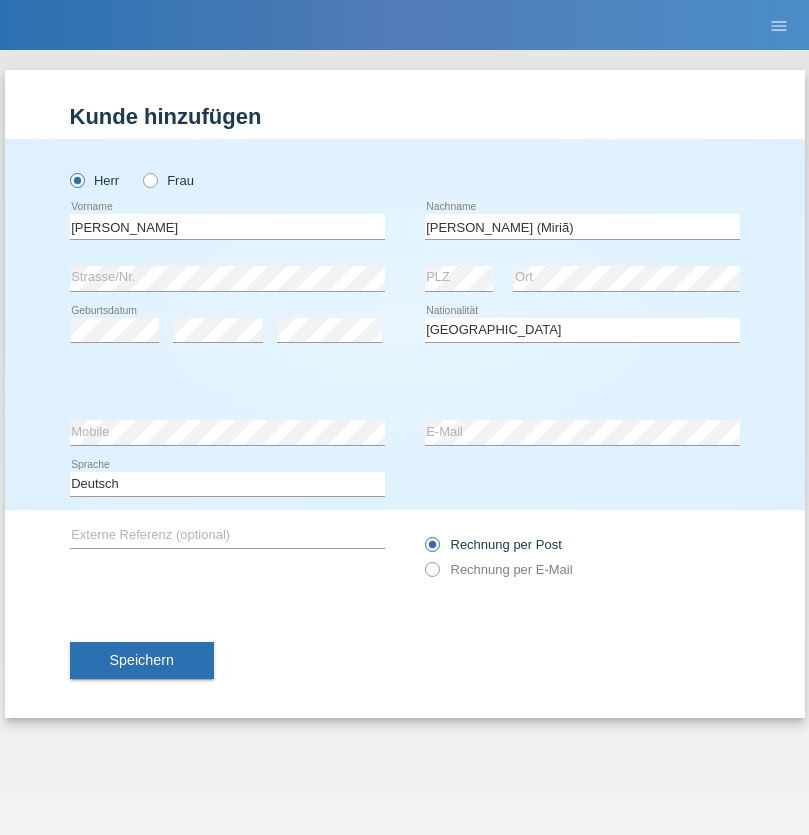 select on "26" 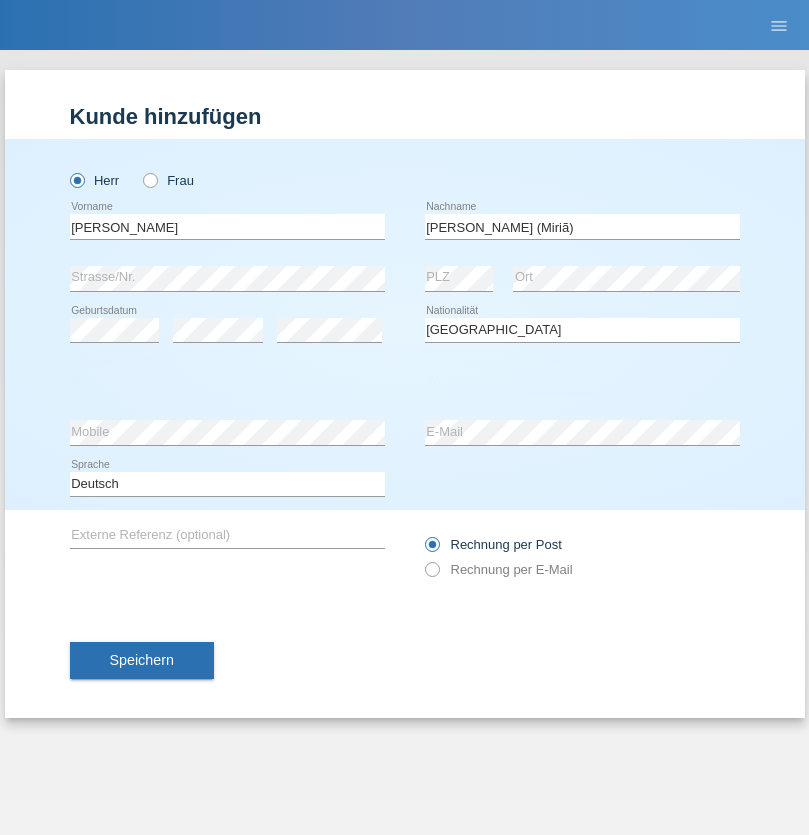 select on "01" 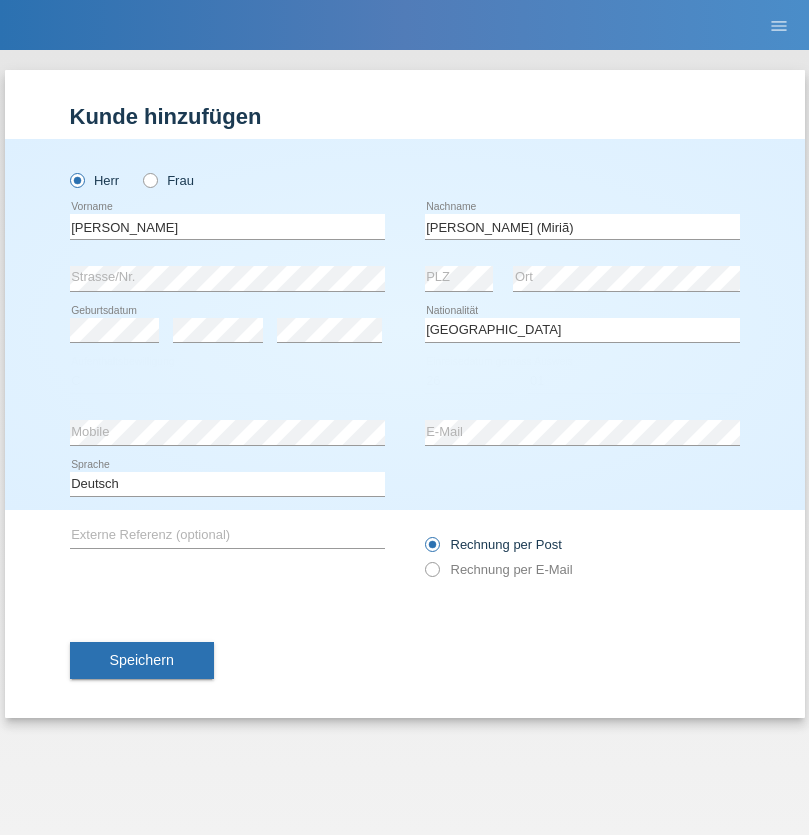 select on "2021" 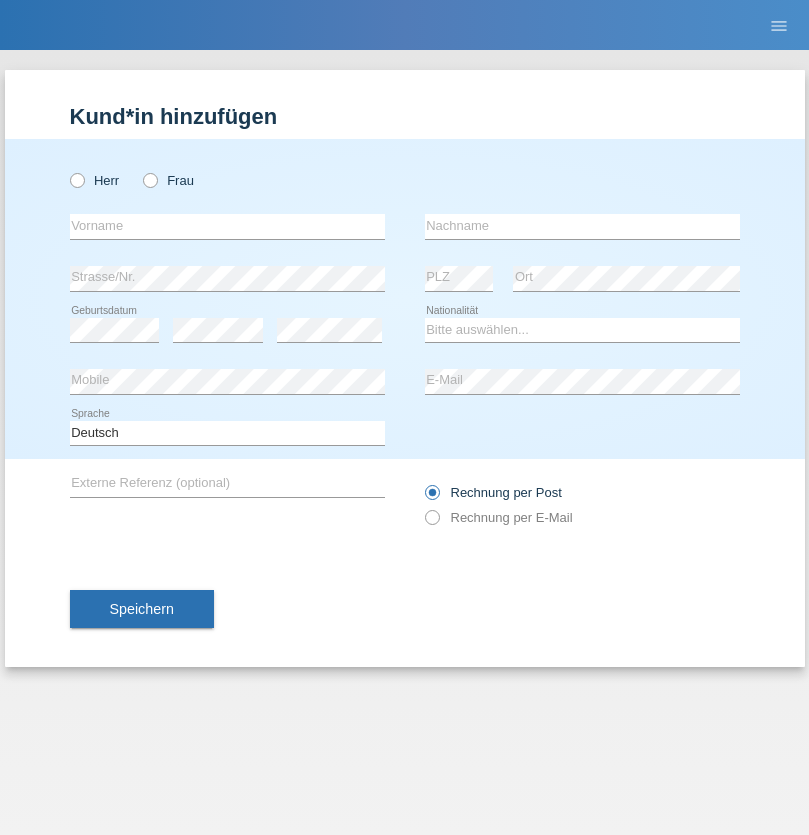 scroll, scrollTop: 0, scrollLeft: 0, axis: both 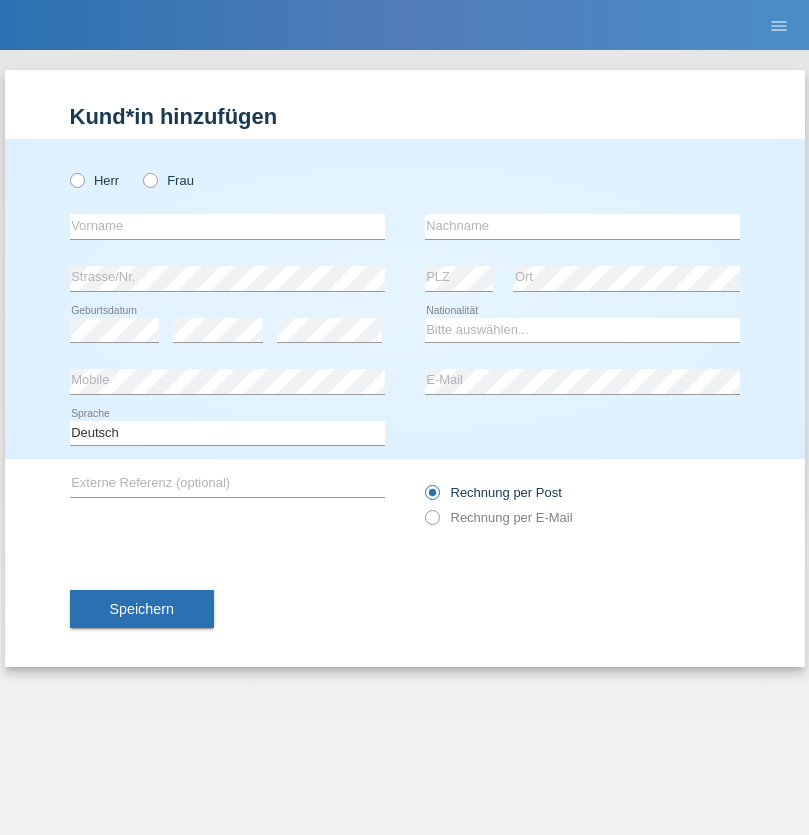 radio on "true" 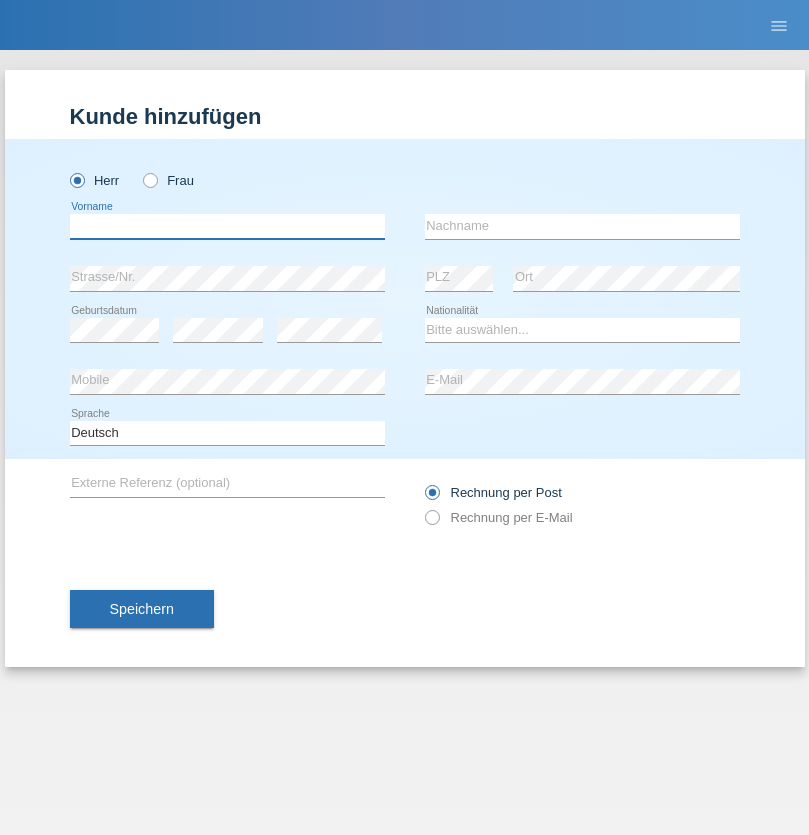 click at bounding box center [227, 226] 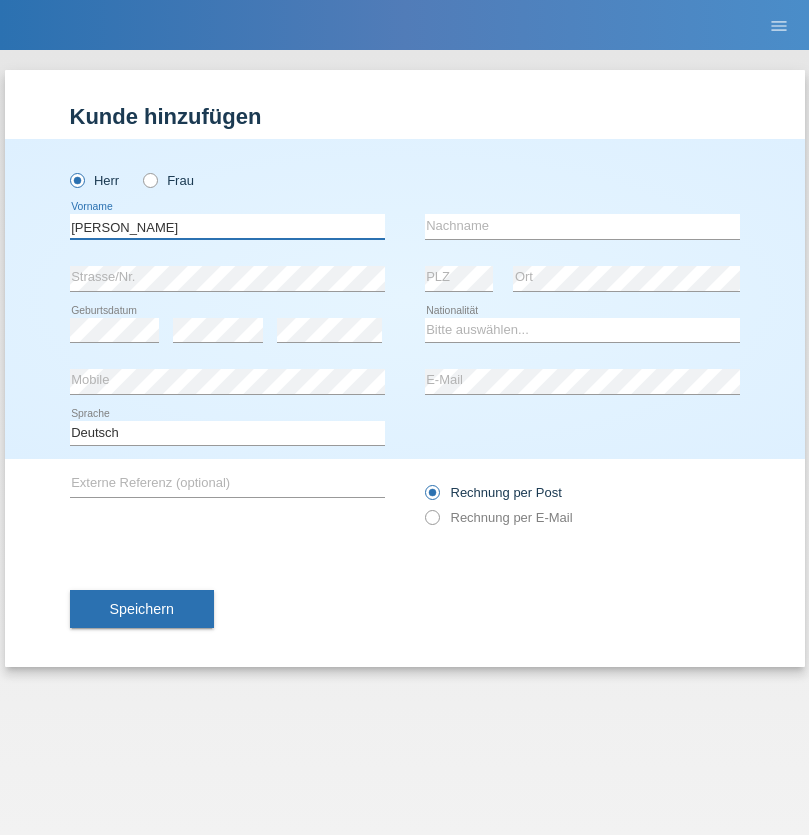 type on "Alex" 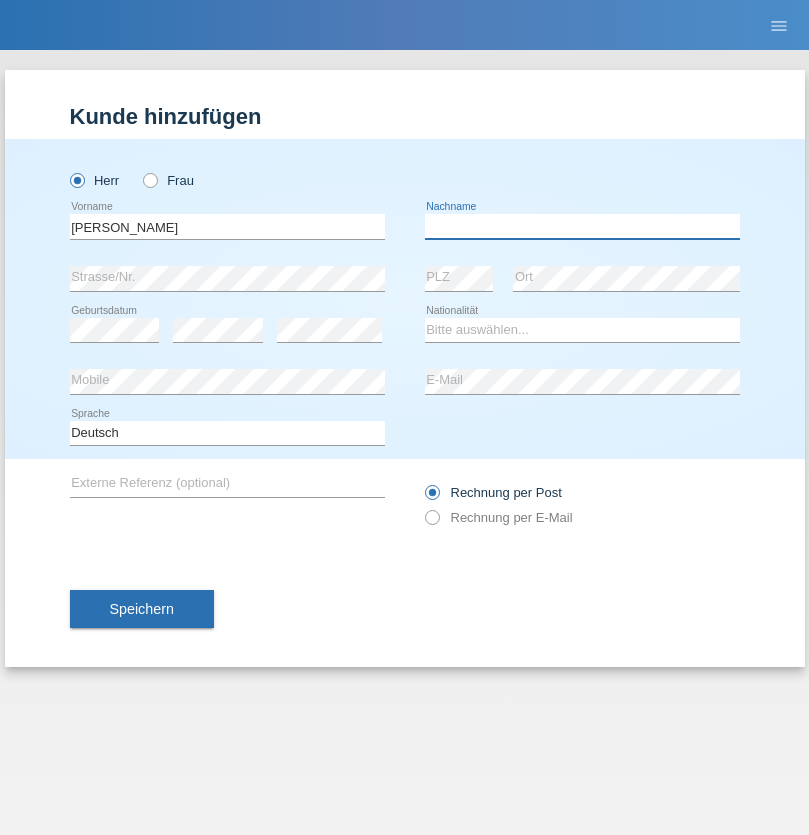 click at bounding box center (582, 226) 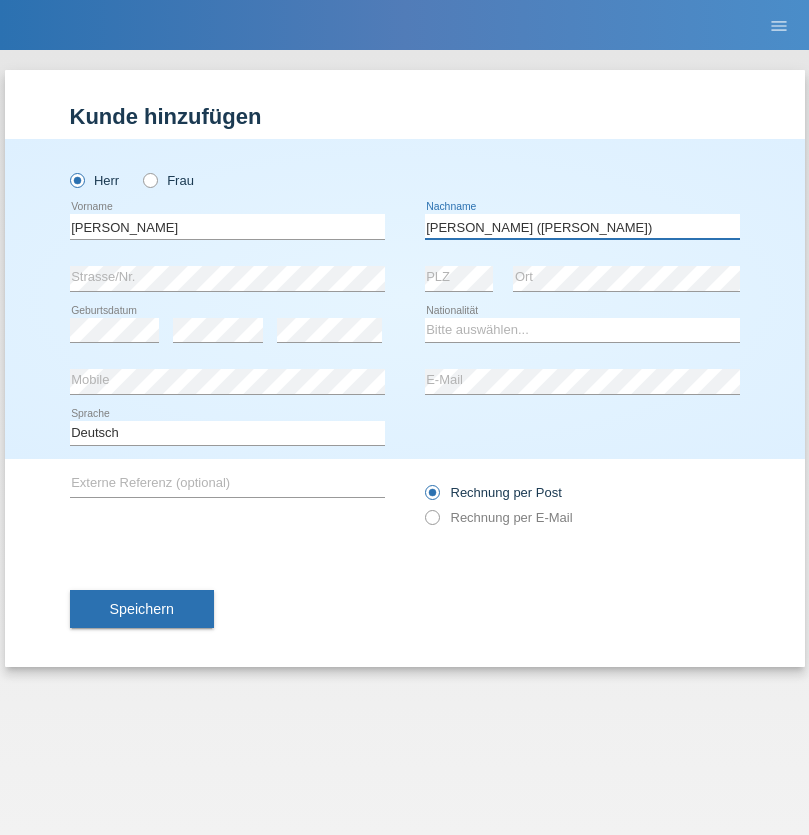 type on "A. Cassiano (Miriã)" 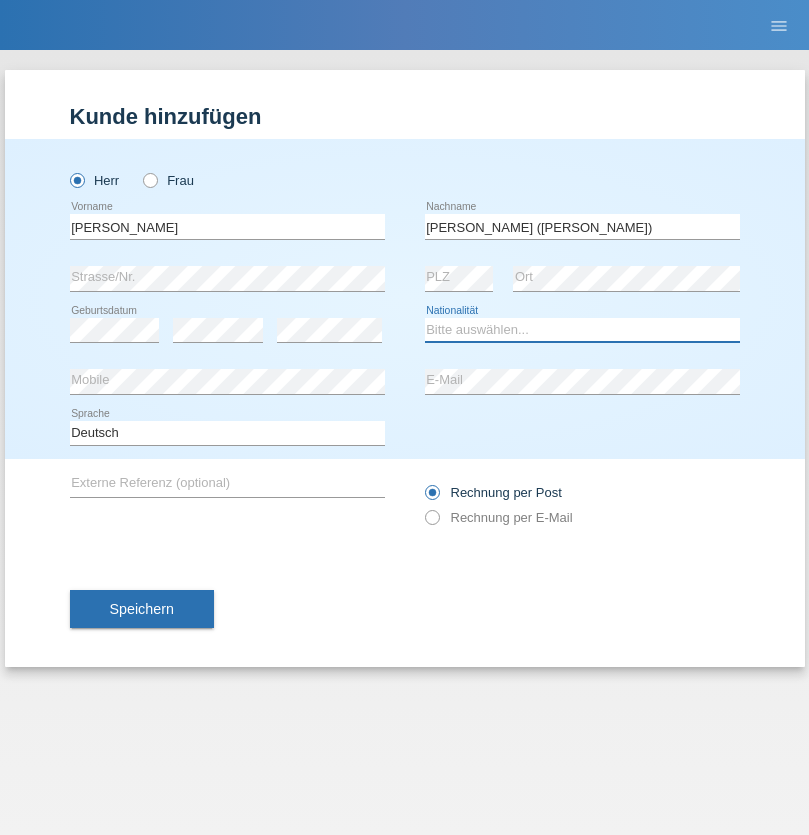 select on "BR" 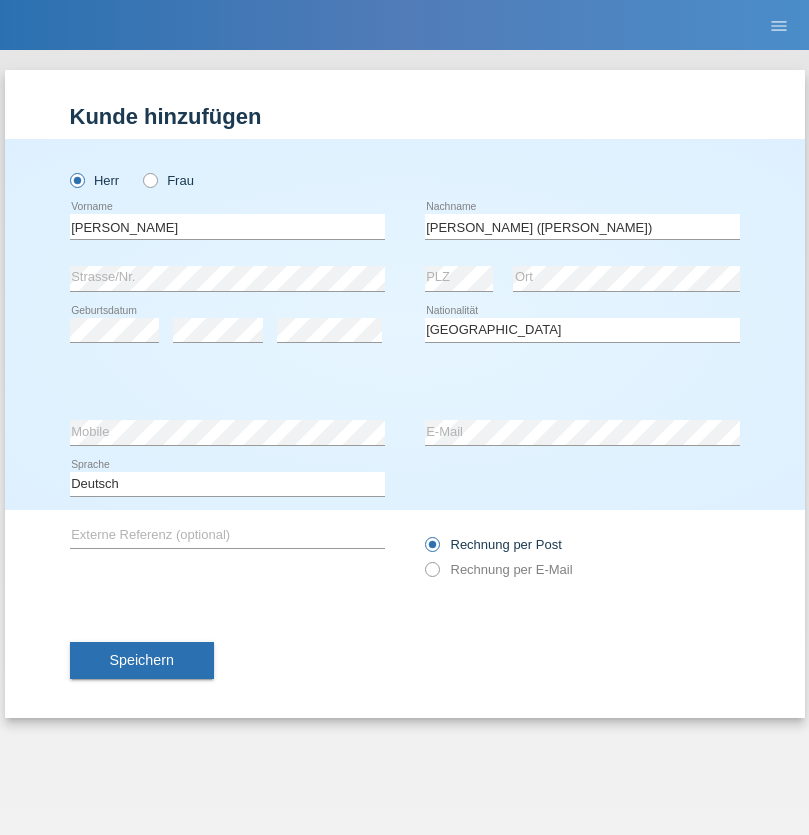 select on "C" 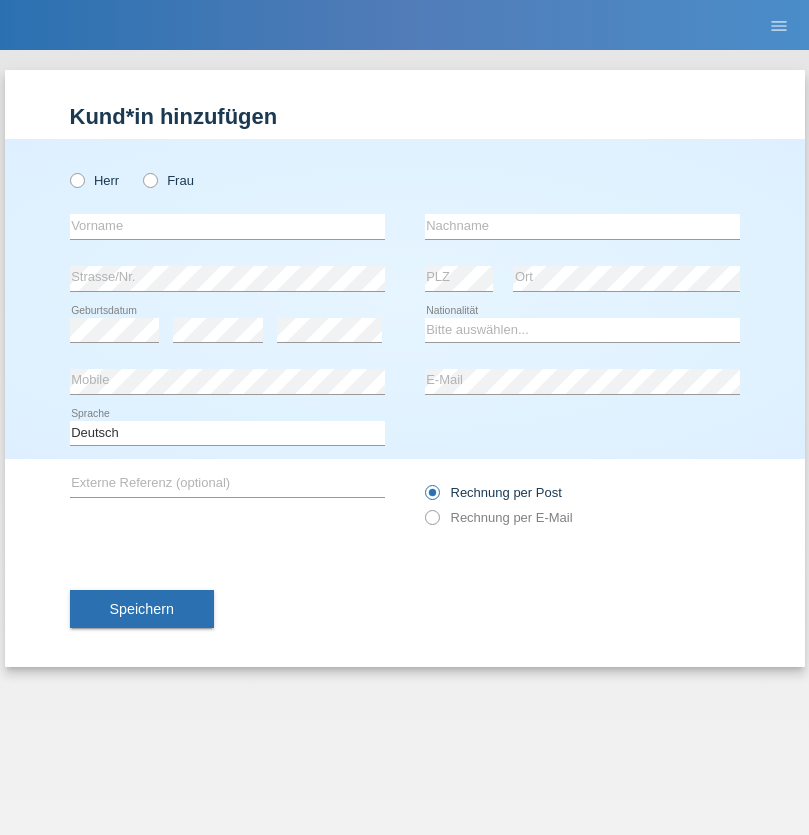 scroll, scrollTop: 0, scrollLeft: 0, axis: both 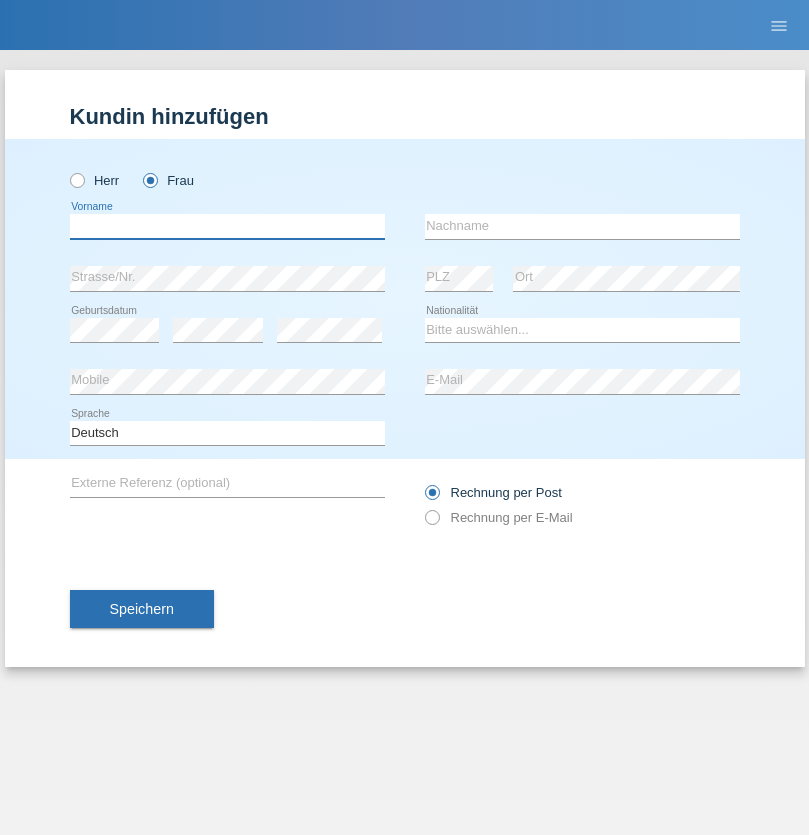 click at bounding box center [227, 226] 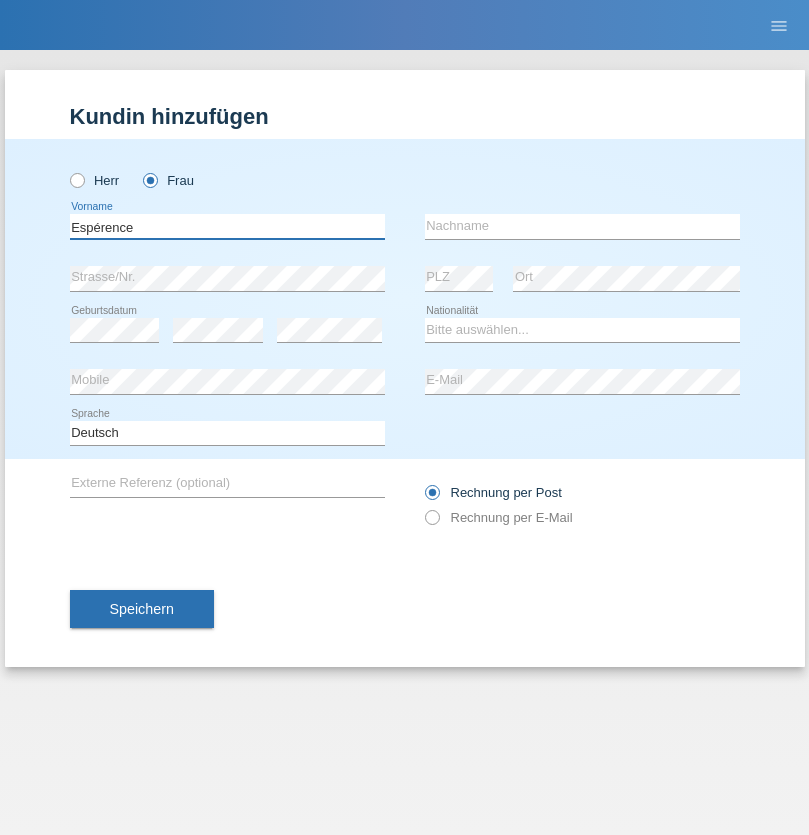 type on "Espérence" 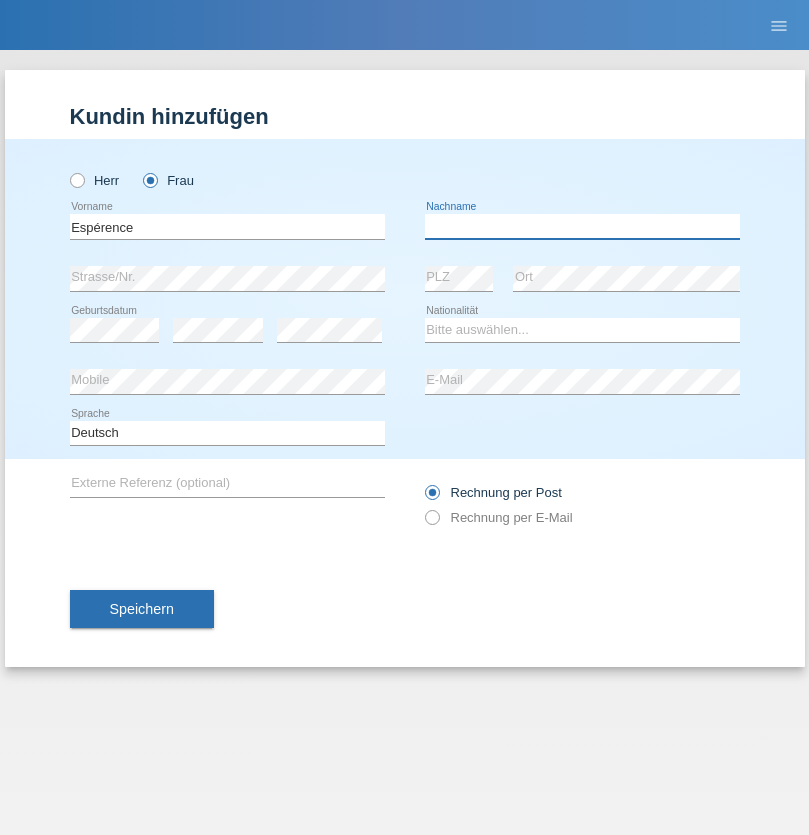 click at bounding box center [582, 226] 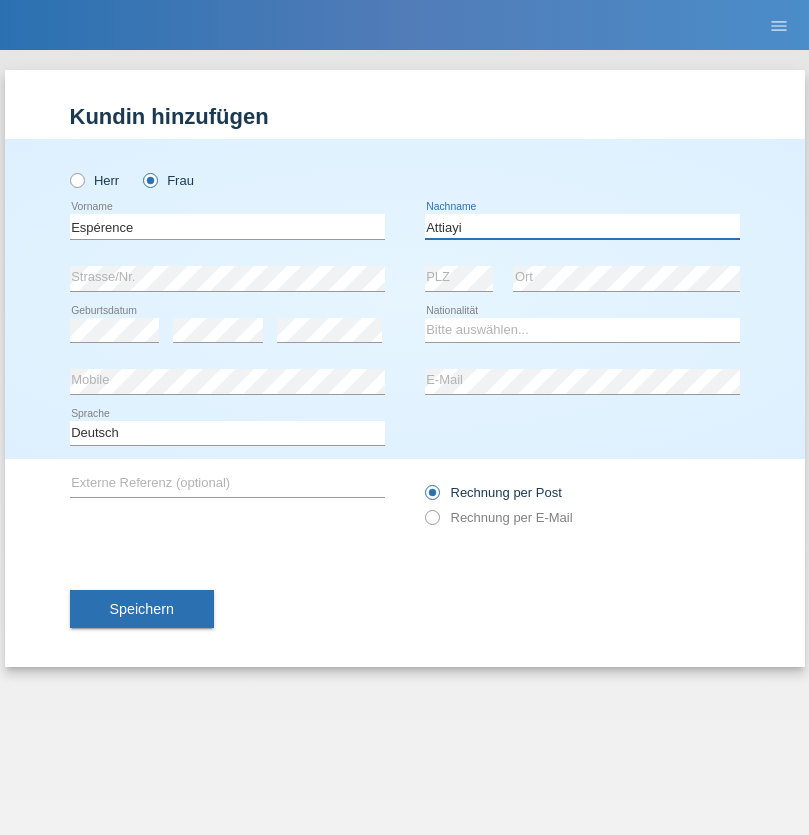 type on "Attiayi" 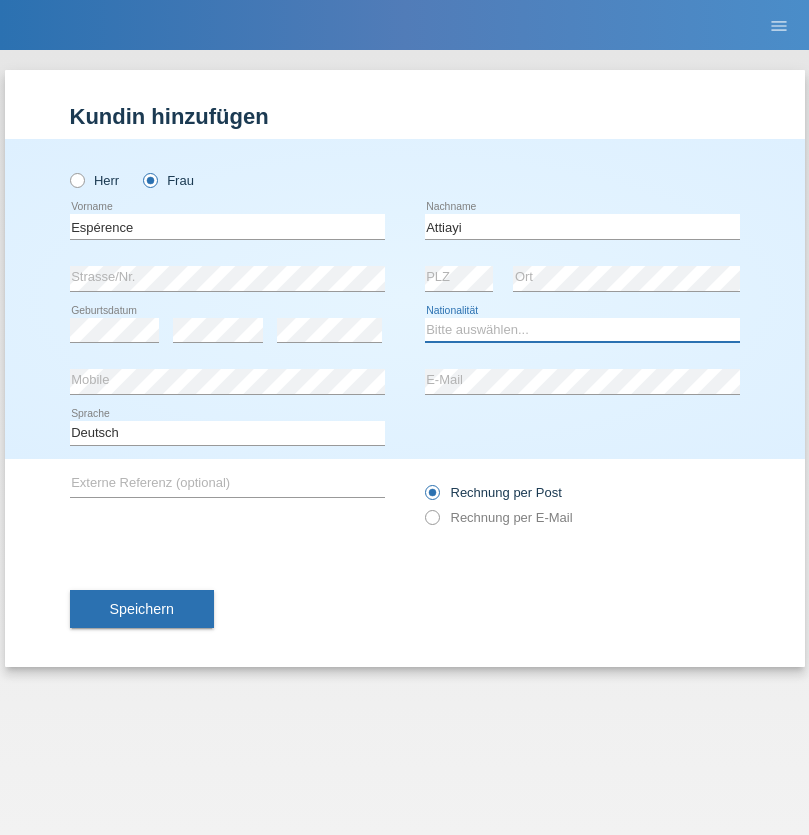 select on "CH" 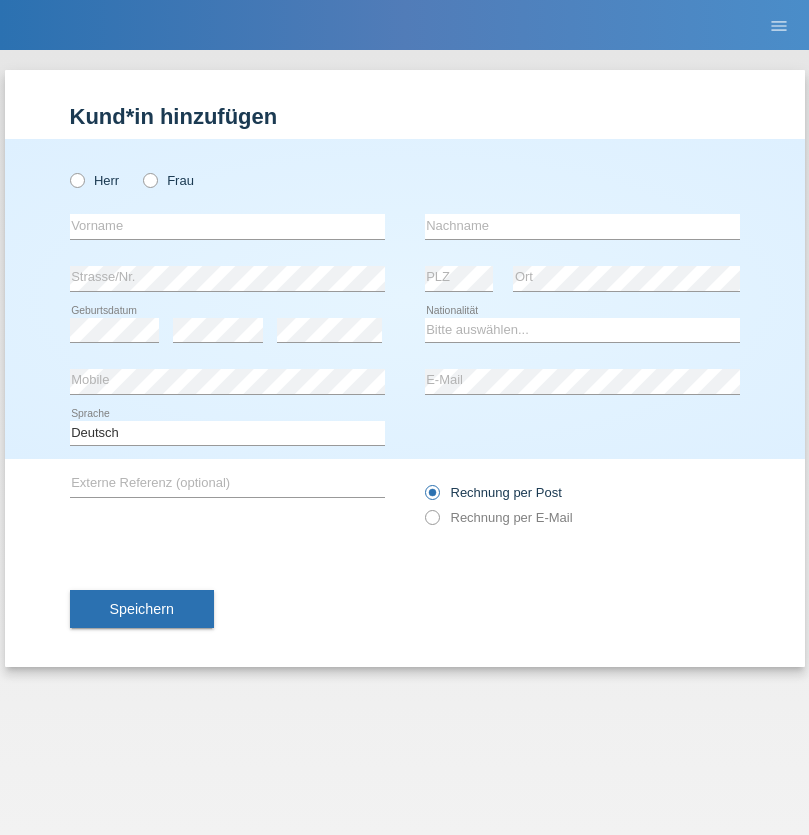 scroll, scrollTop: 0, scrollLeft: 0, axis: both 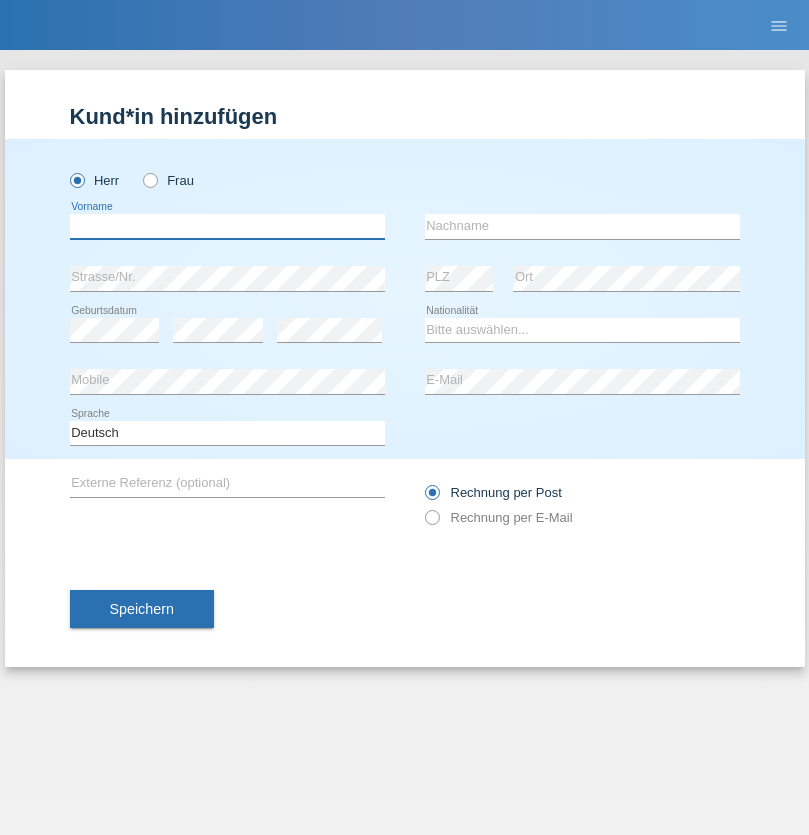 click at bounding box center [227, 226] 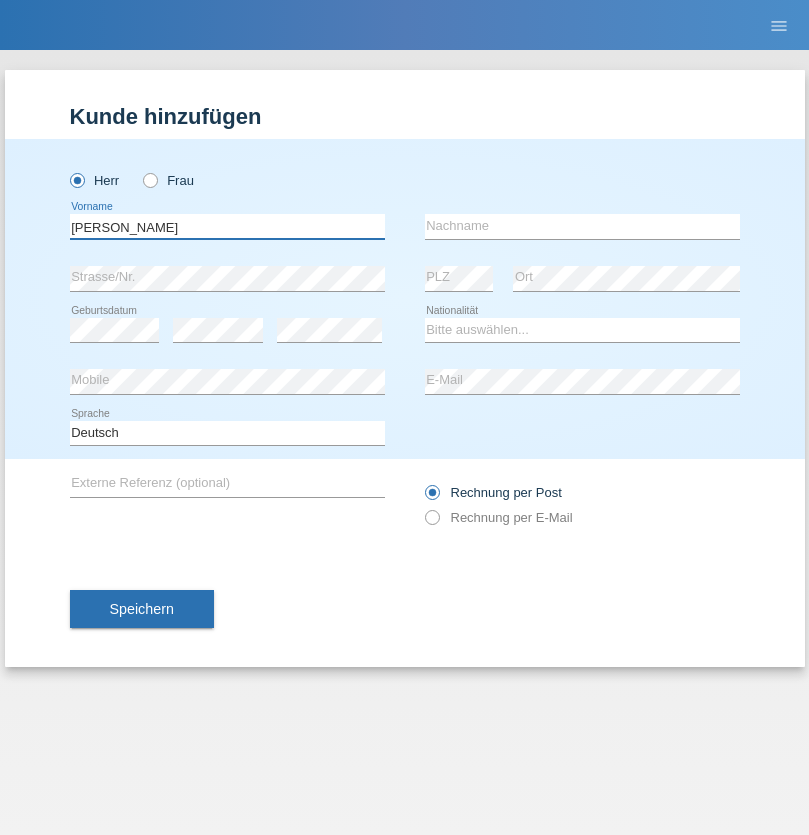 type on "[PERSON_NAME]" 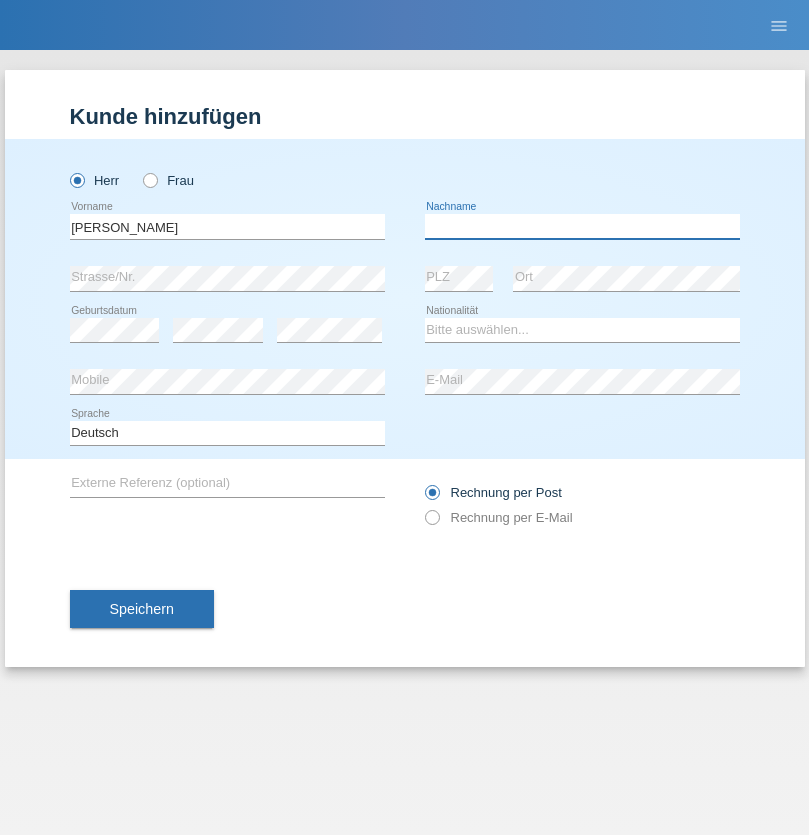 click at bounding box center (582, 226) 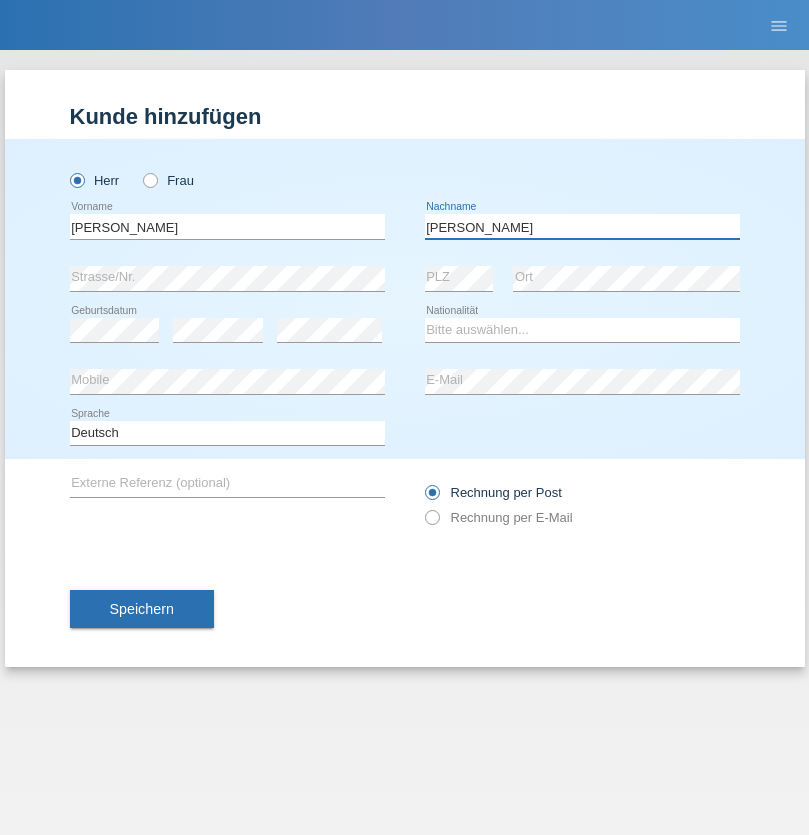 type on "[PERSON_NAME]" 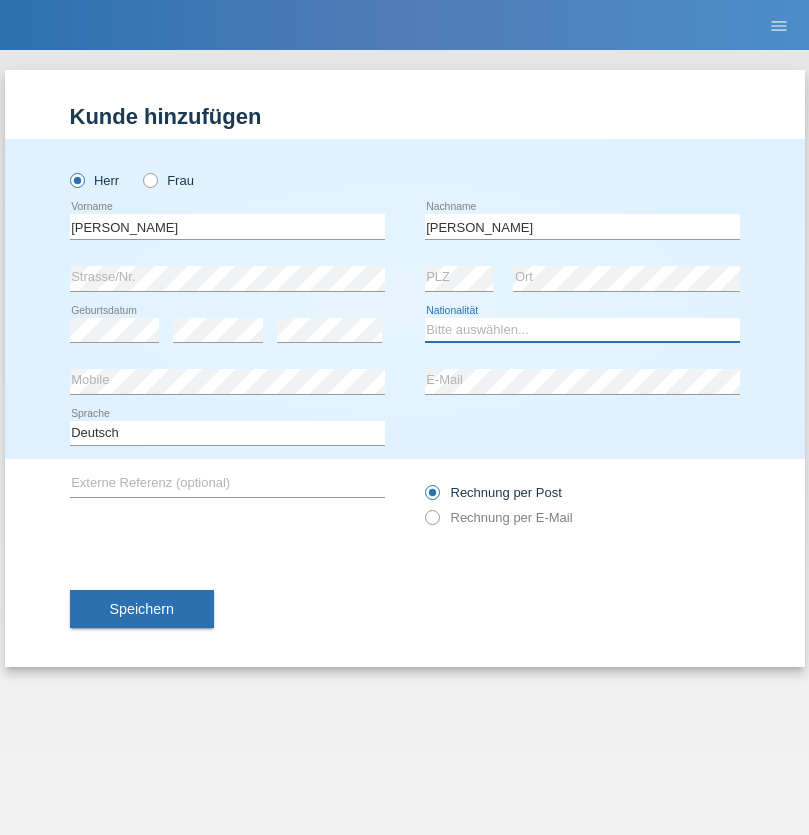 select on "CH" 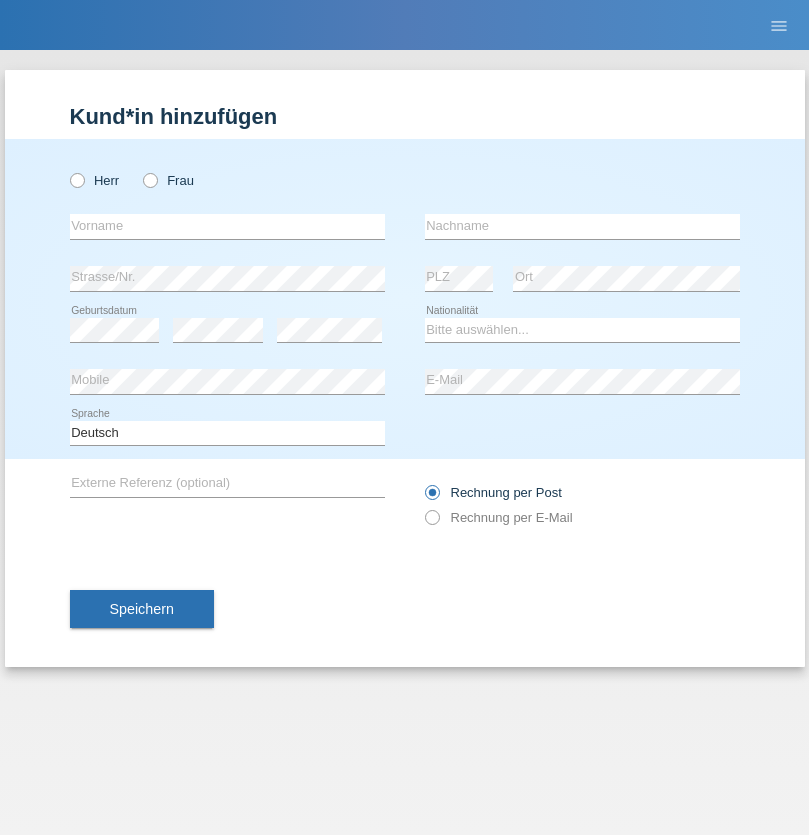 scroll, scrollTop: 0, scrollLeft: 0, axis: both 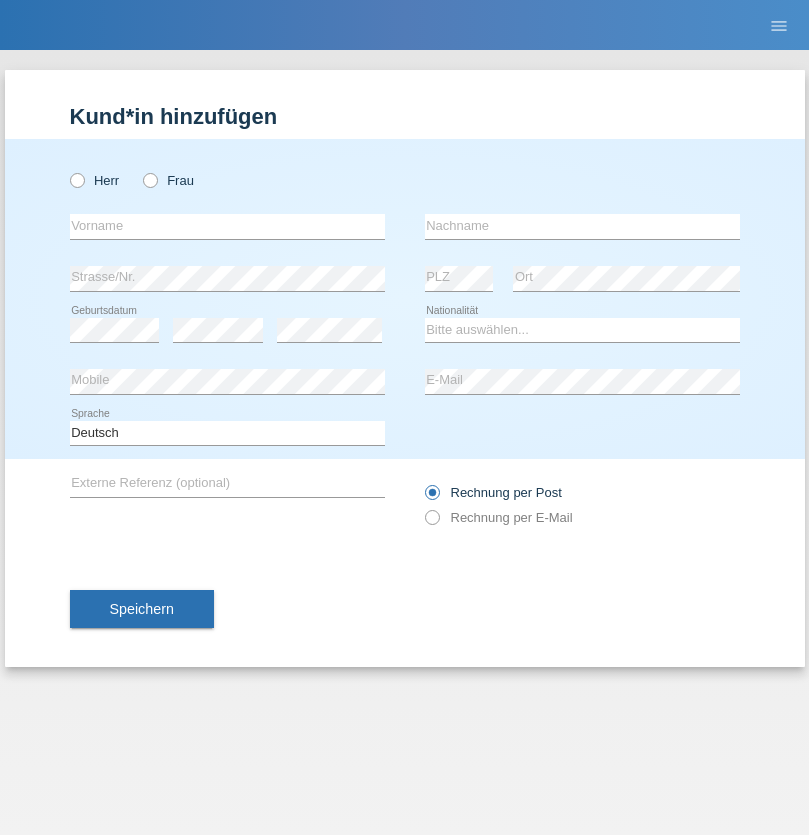 radio on "true" 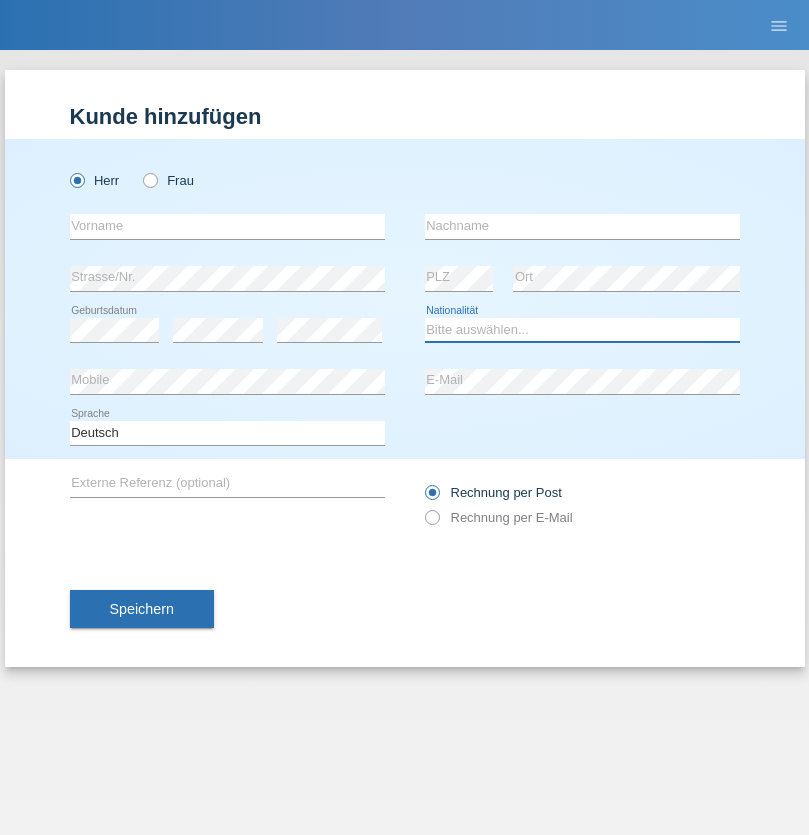 select on "XK" 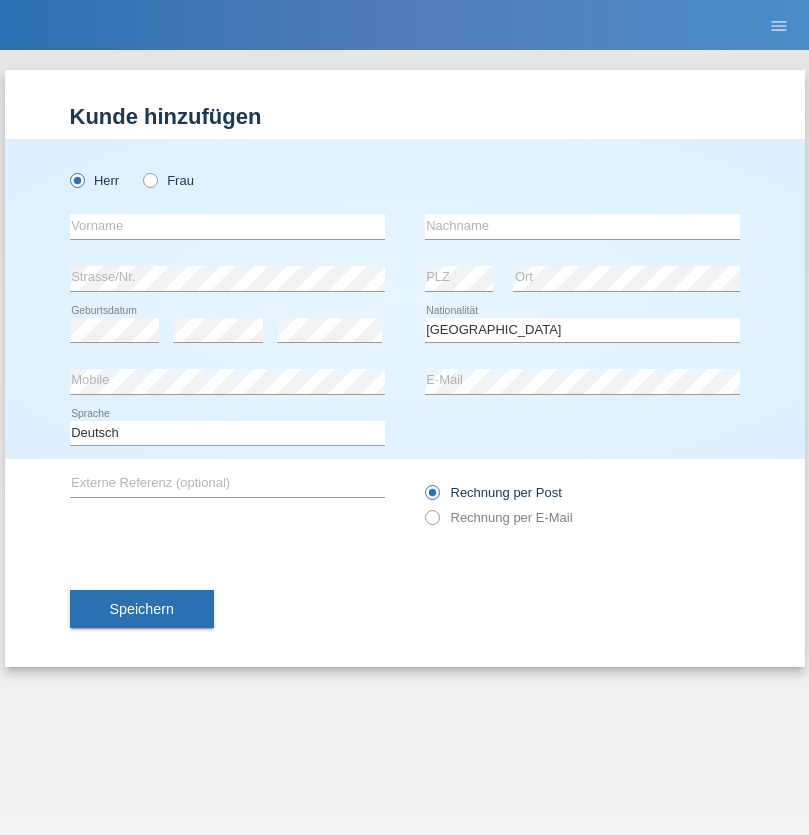 select on "C" 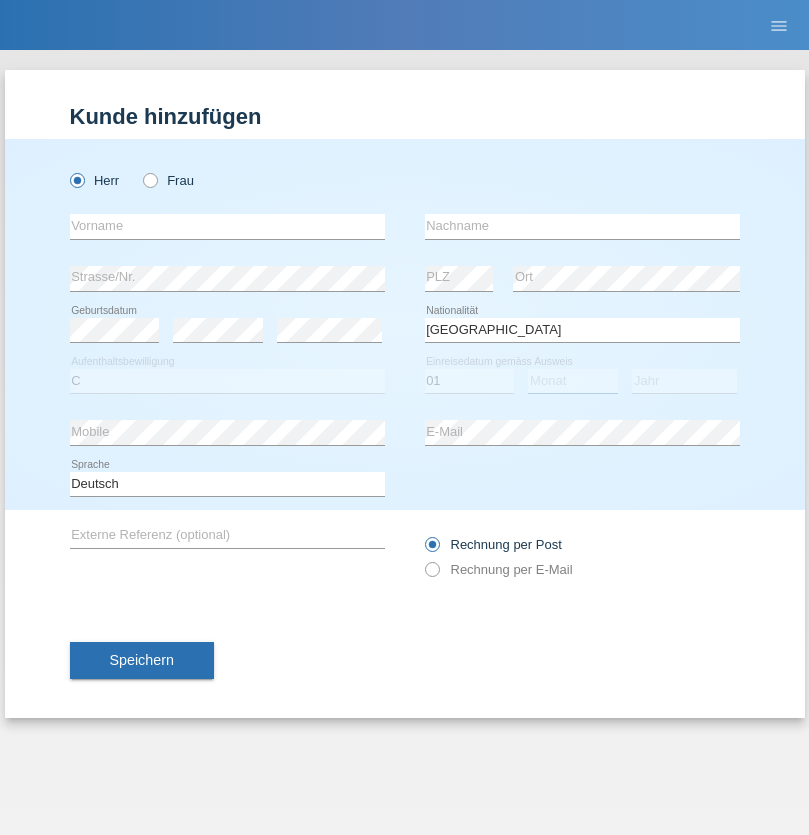 select on "02" 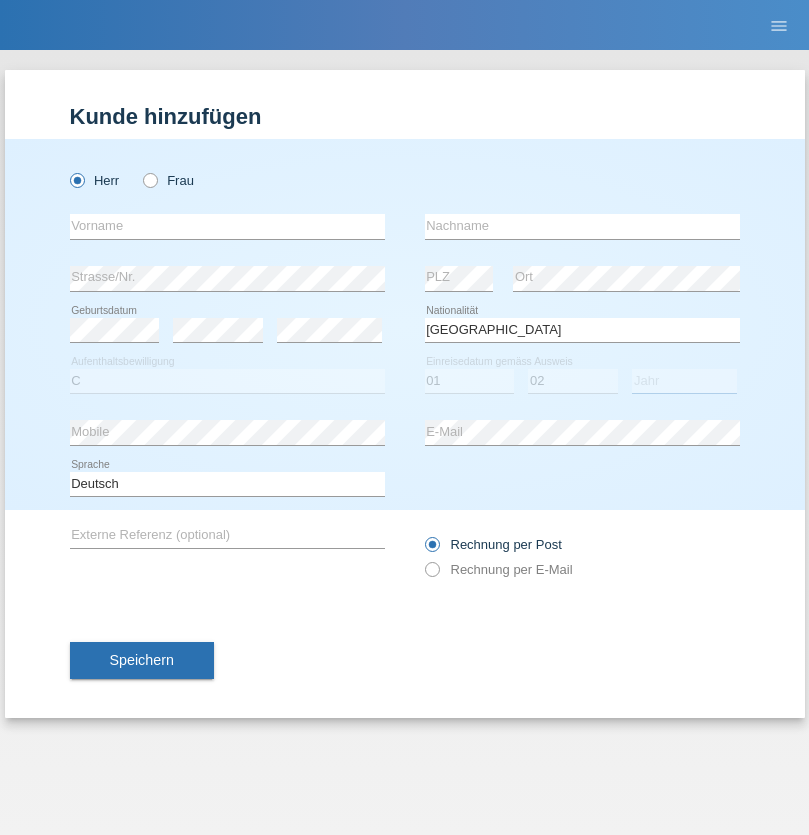 select on "1980" 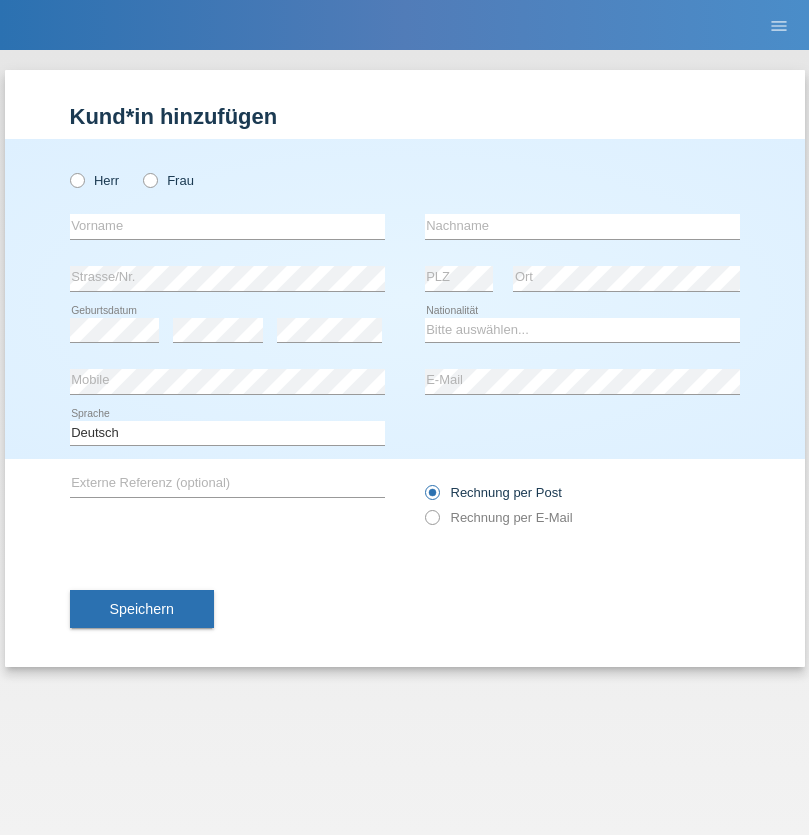 scroll, scrollTop: 0, scrollLeft: 0, axis: both 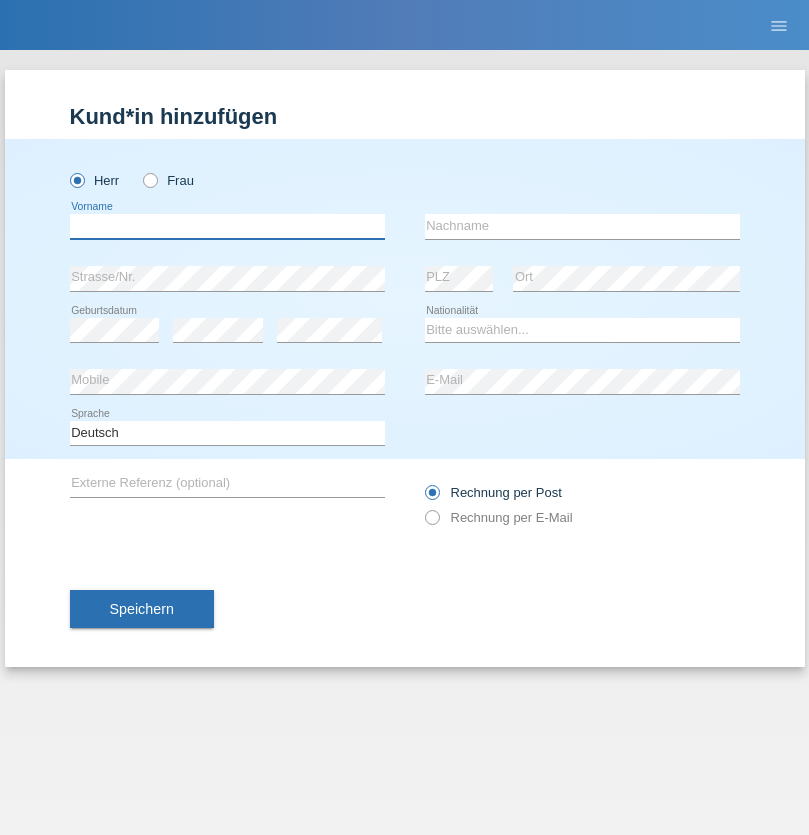 click at bounding box center [227, 226] 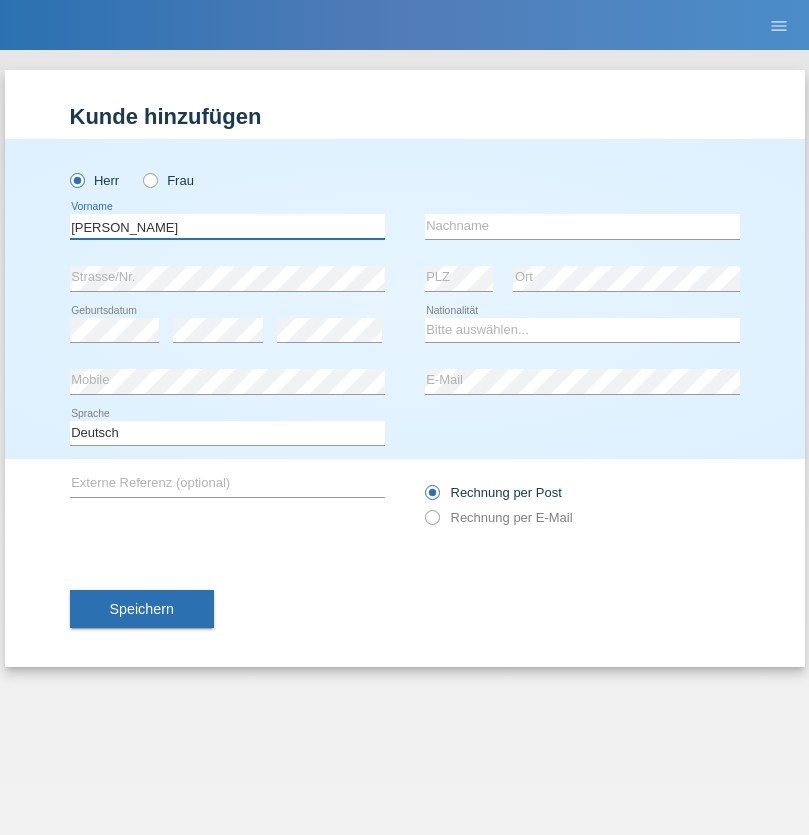 type on "[PERSON_NAME]" 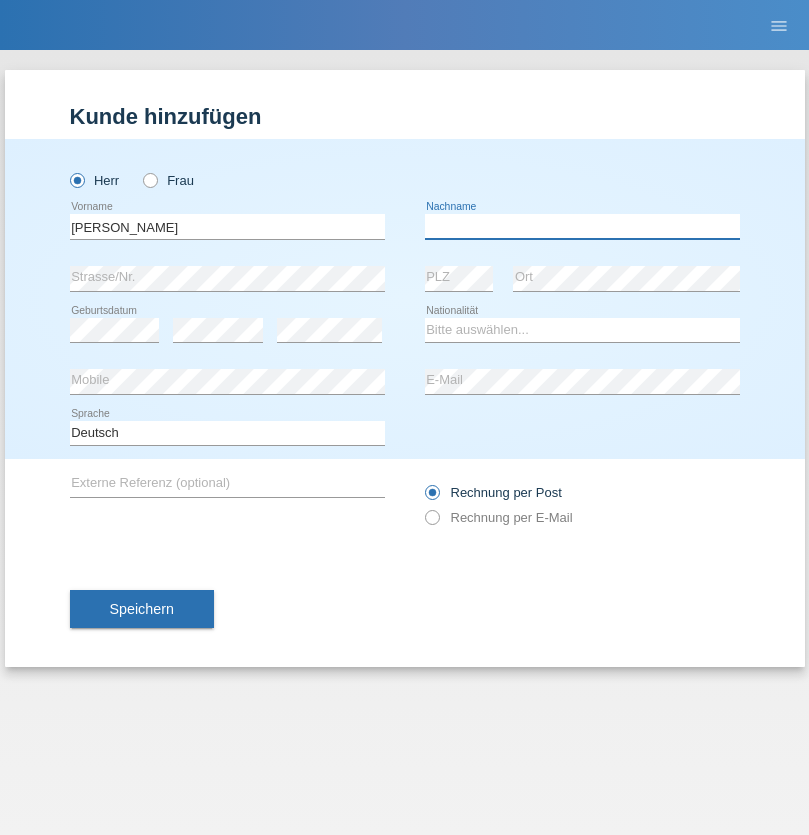 click at bounding box center [582, 226] 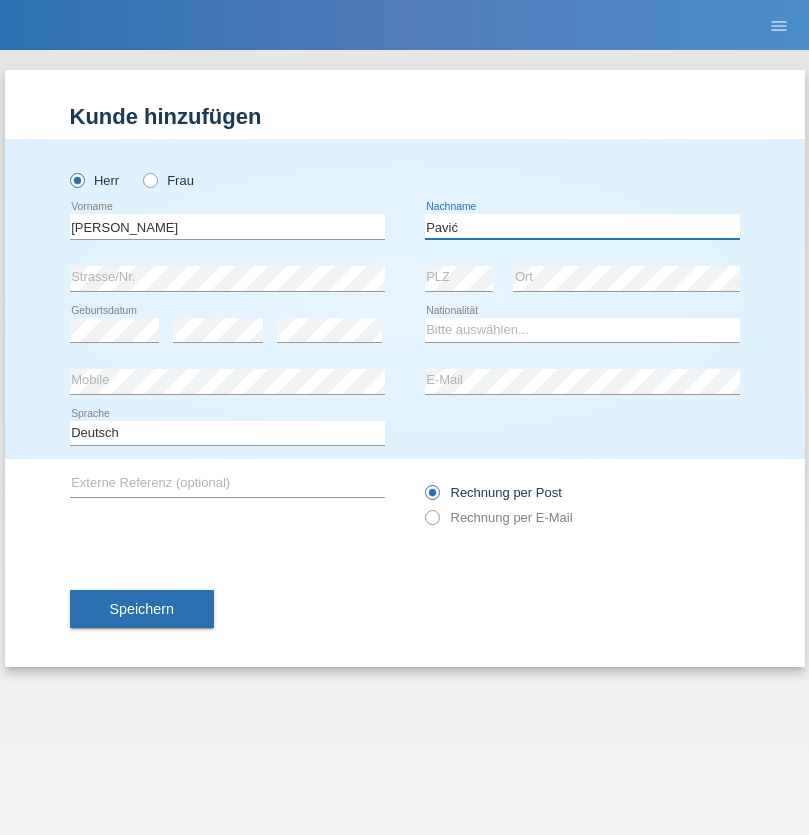 type on "Pavić" 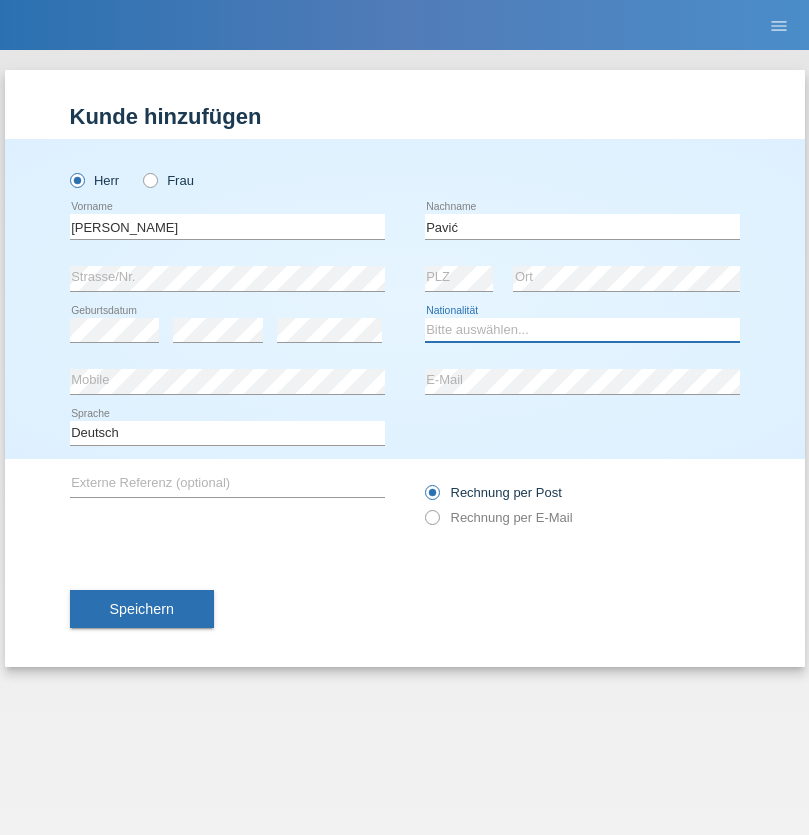 select on "HR" 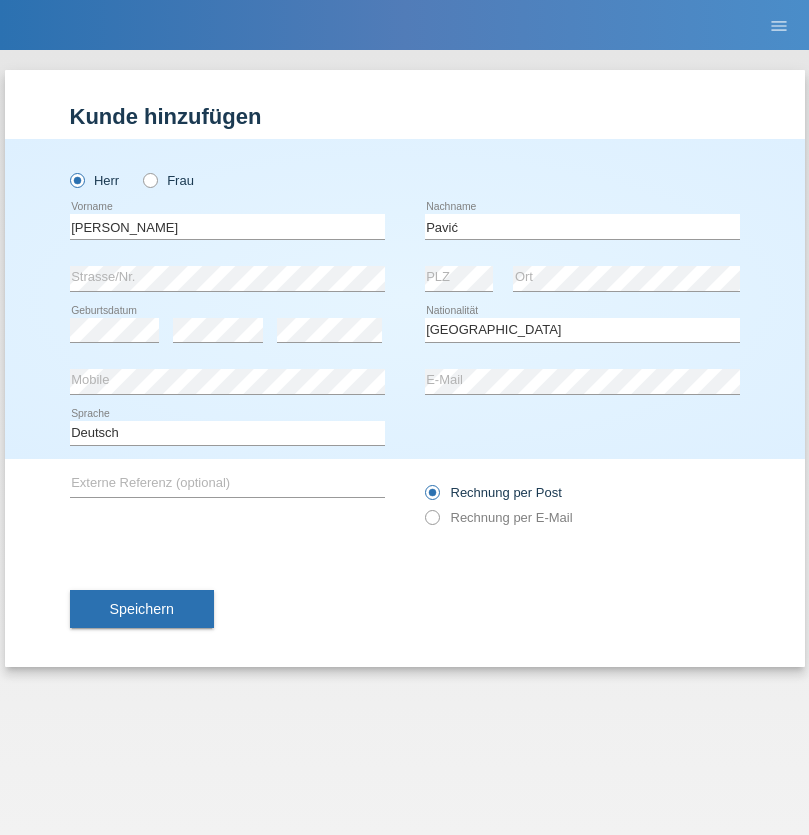 select on "C" 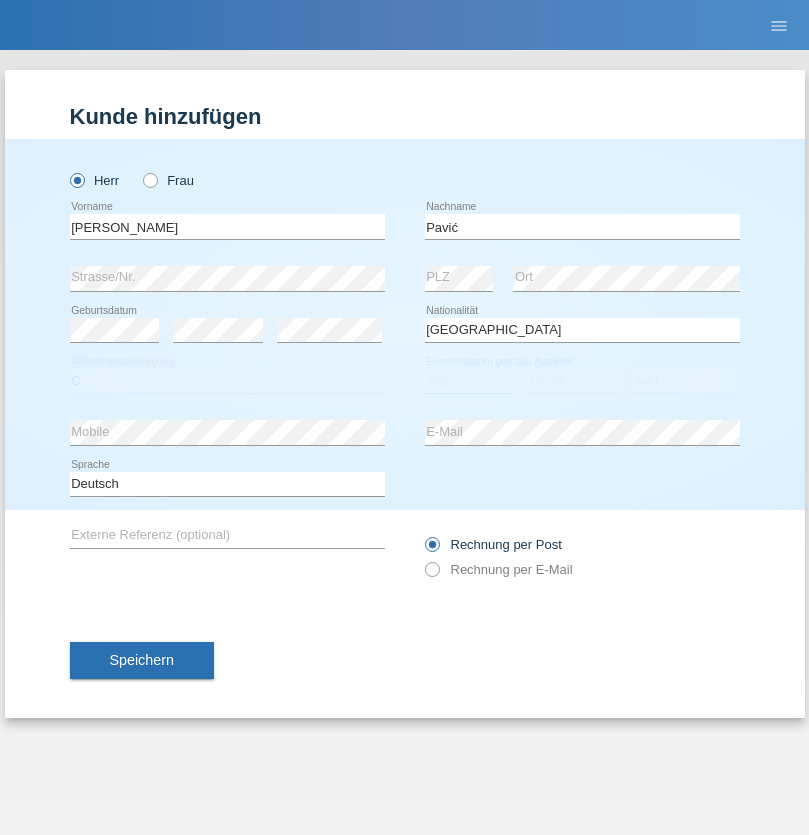 select on "21" 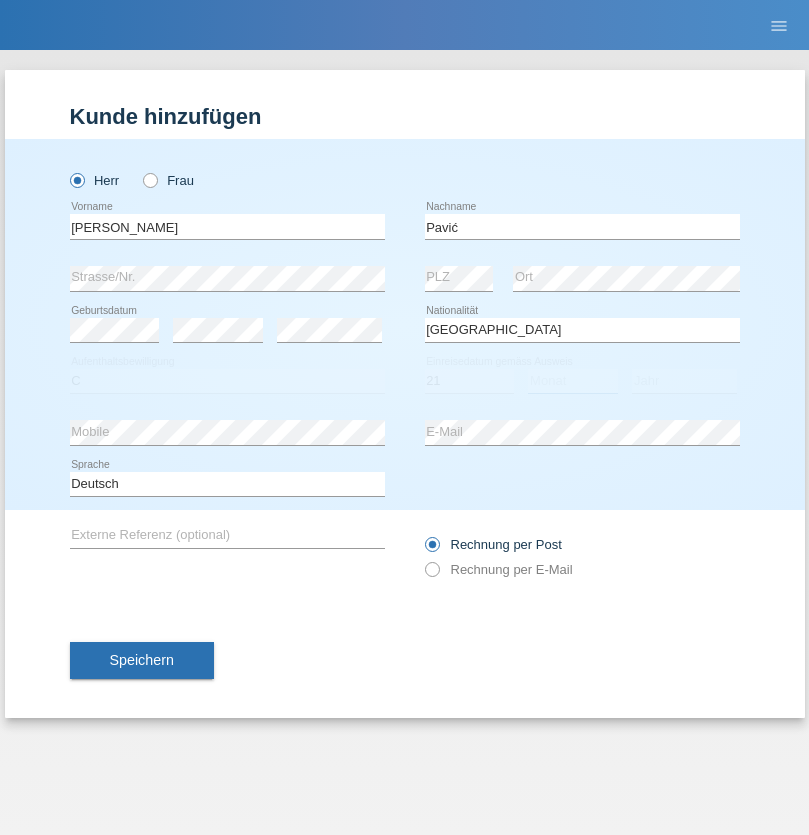 select on "04" 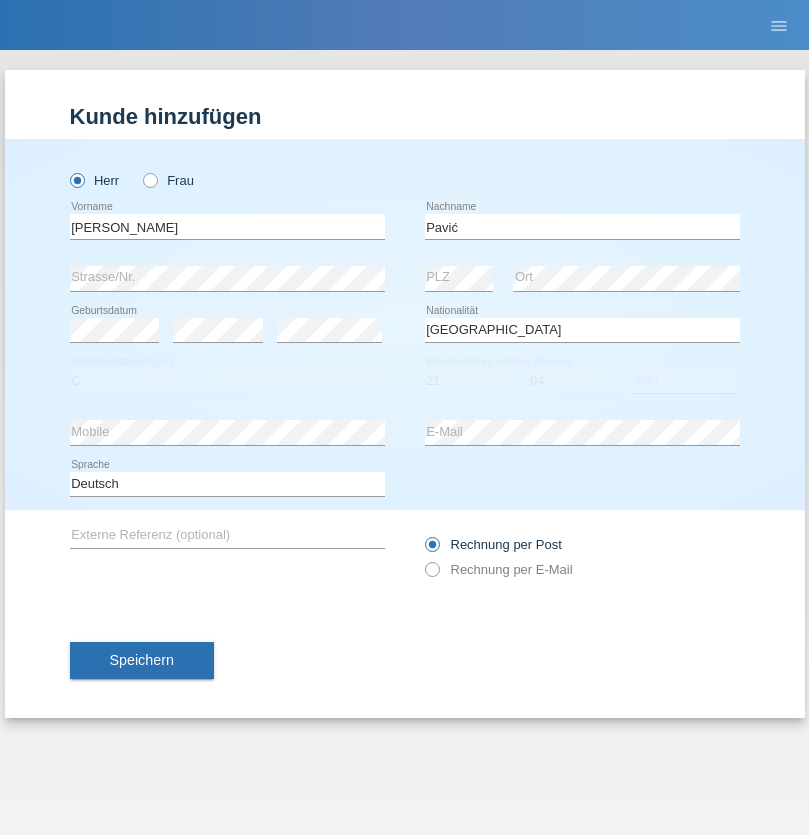 select on "2006" 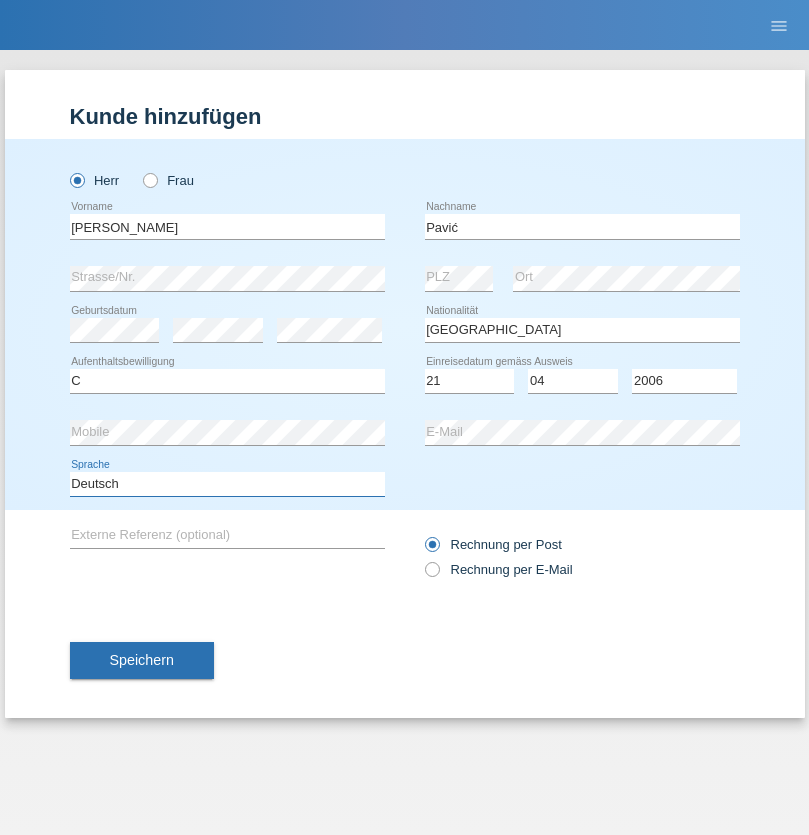 select on "en" 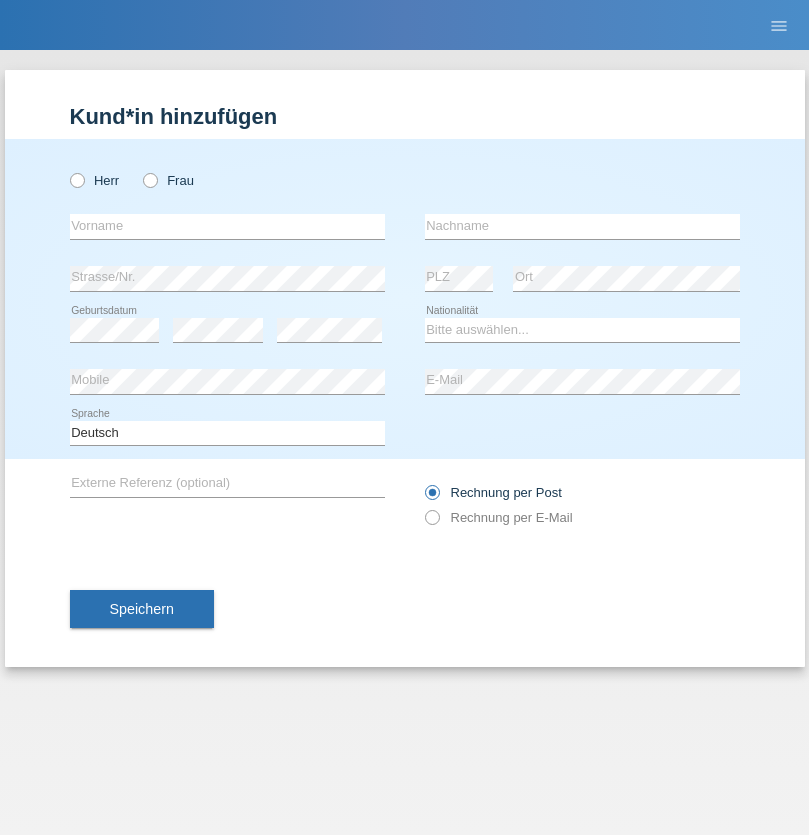 scroll, scrollTop: 0, scrollLeft: 0, axis: both 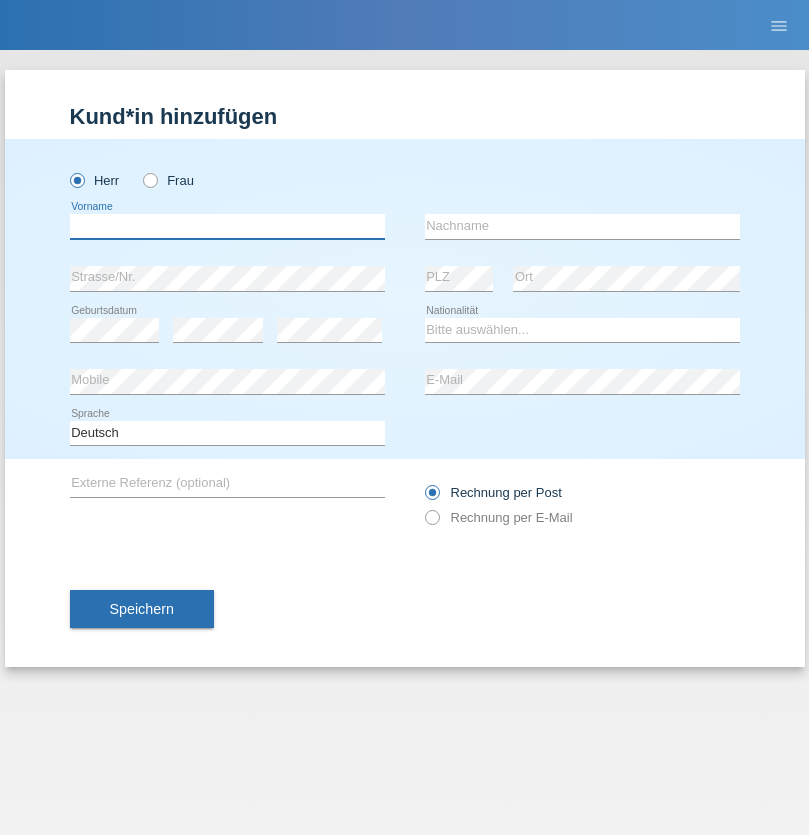 click at bounding box center [227, 226] 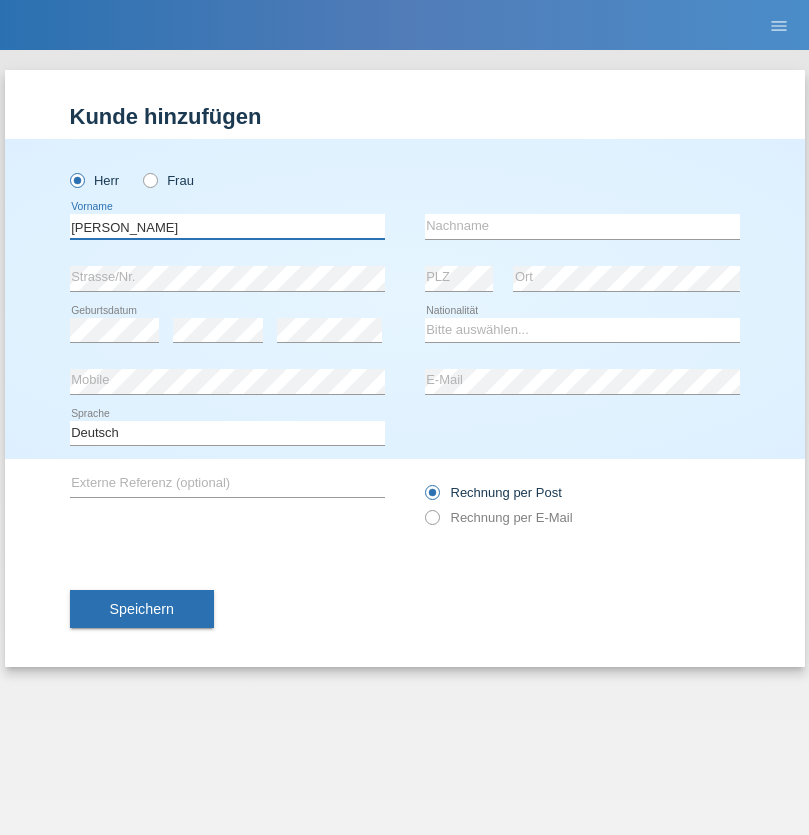 type on "[PERSON_NAME]" 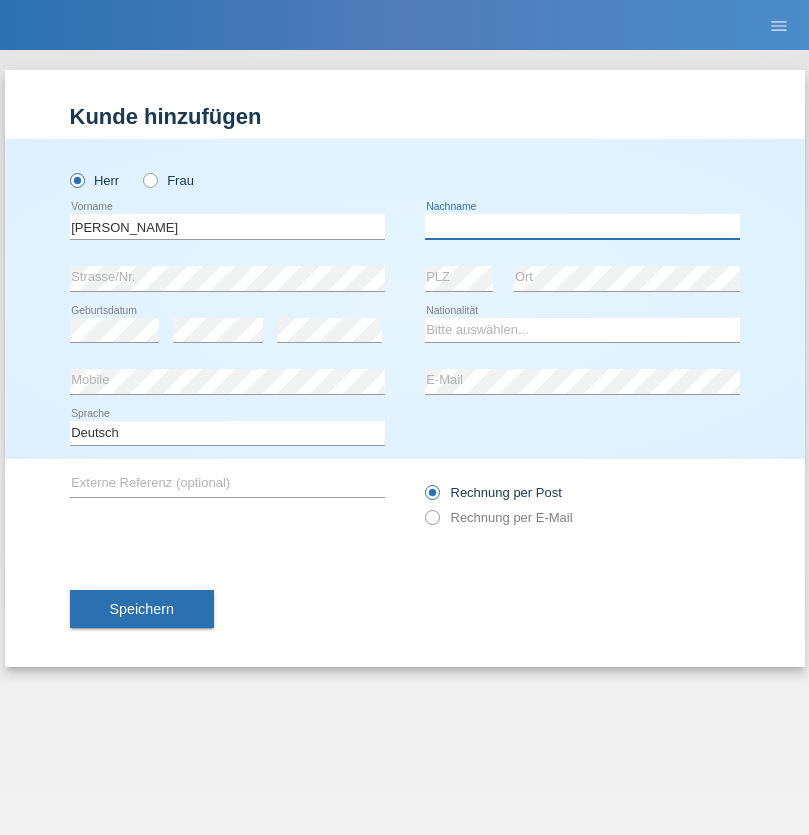 click at bounding box center [582, 226] 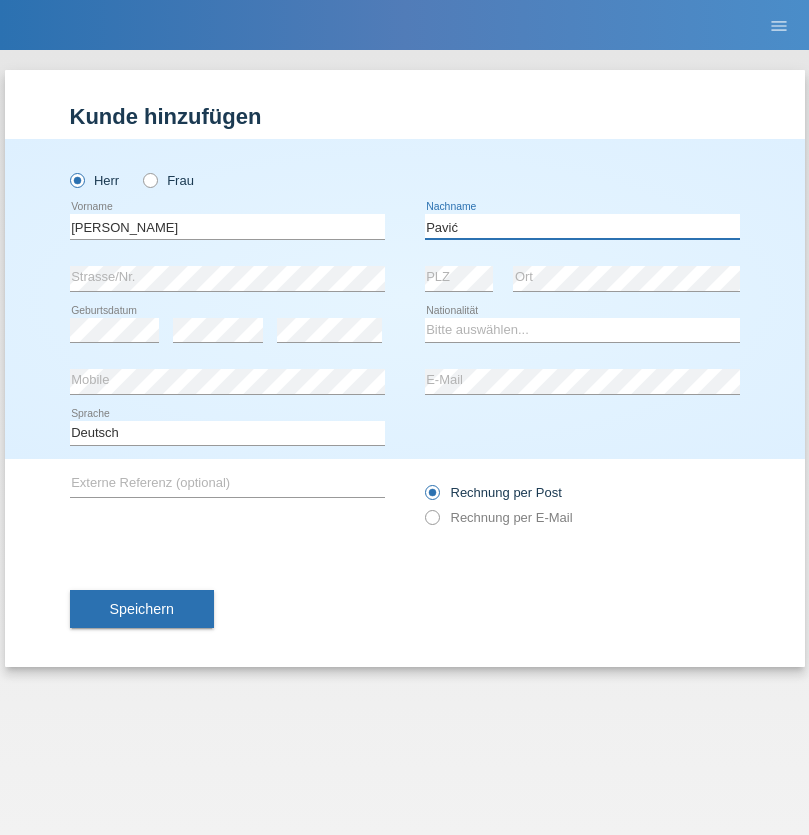 type on "Pavić" 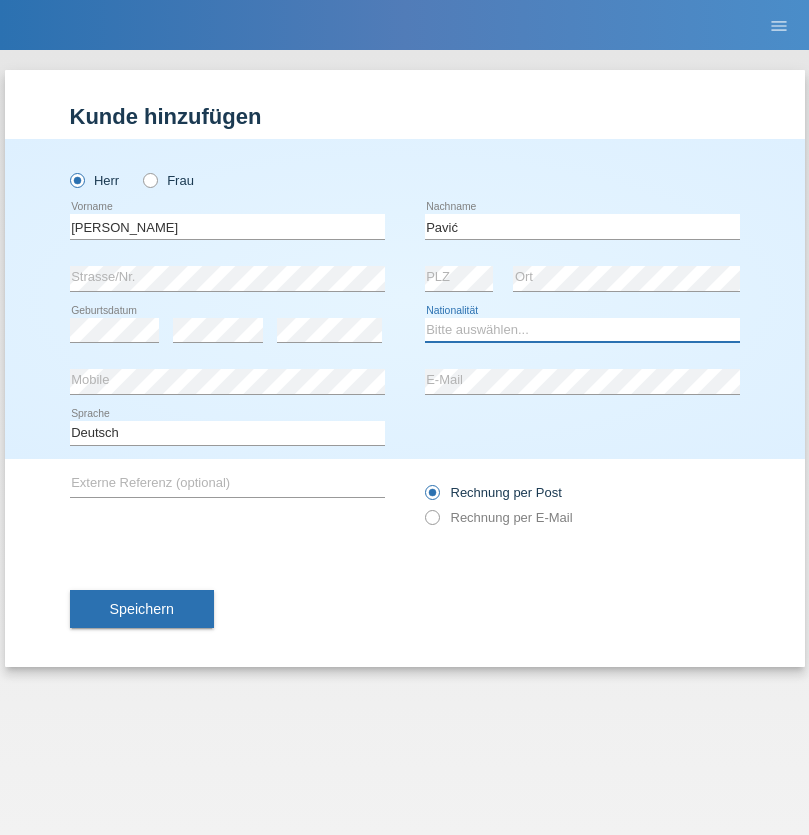 select on "HR" 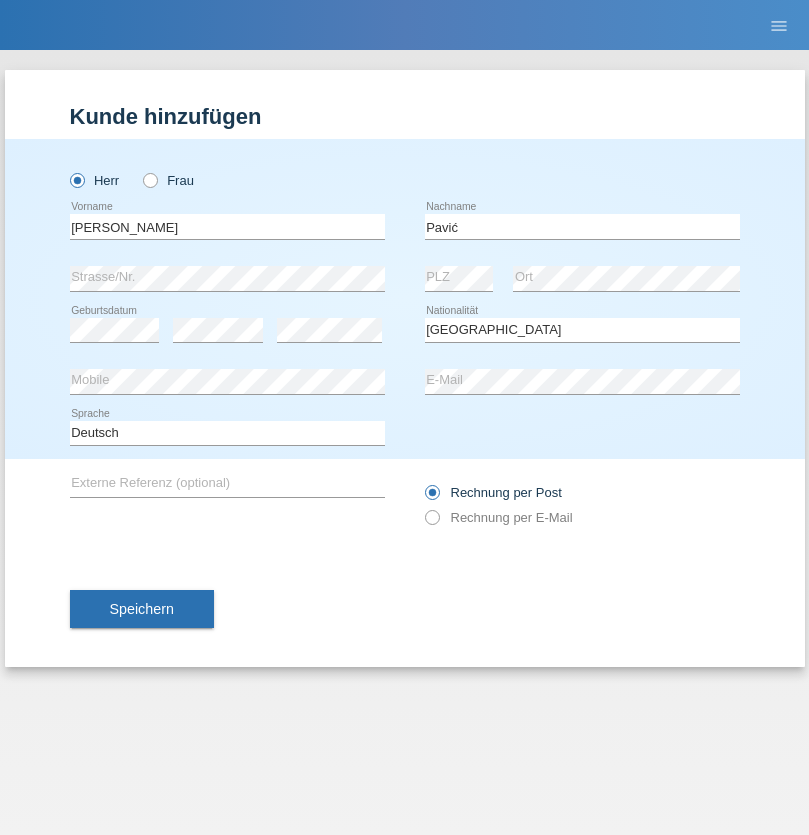 select on "C" 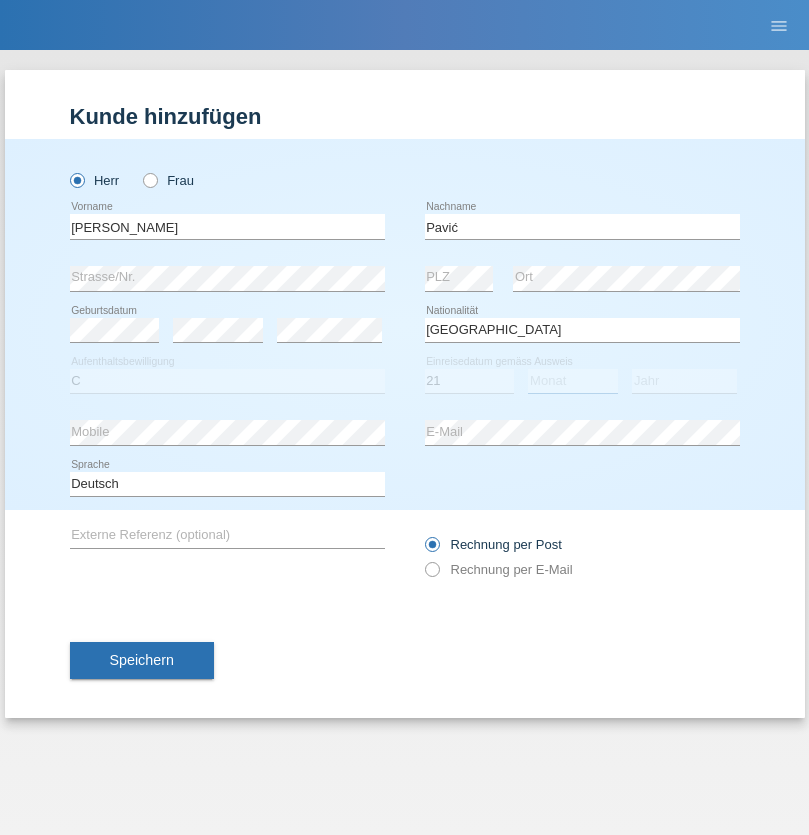 select on "04" 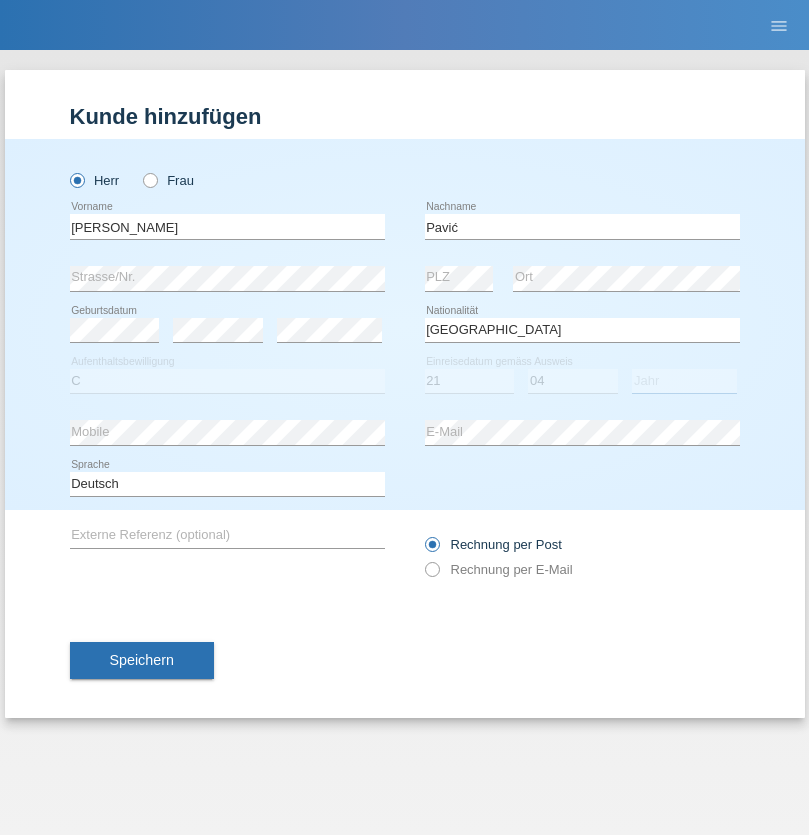 select on "2006" 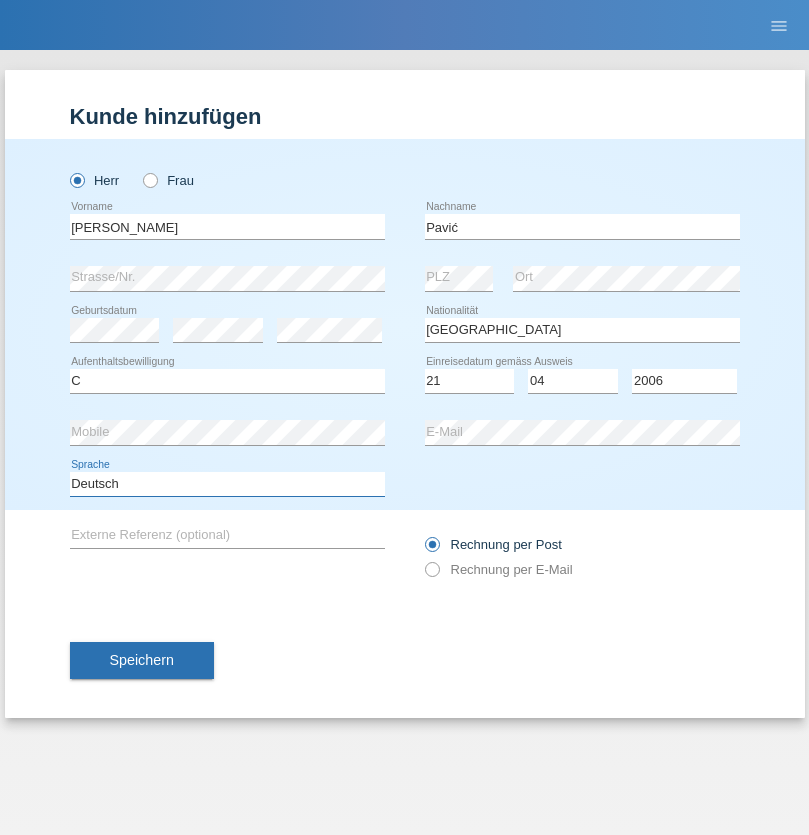 select on "en" 